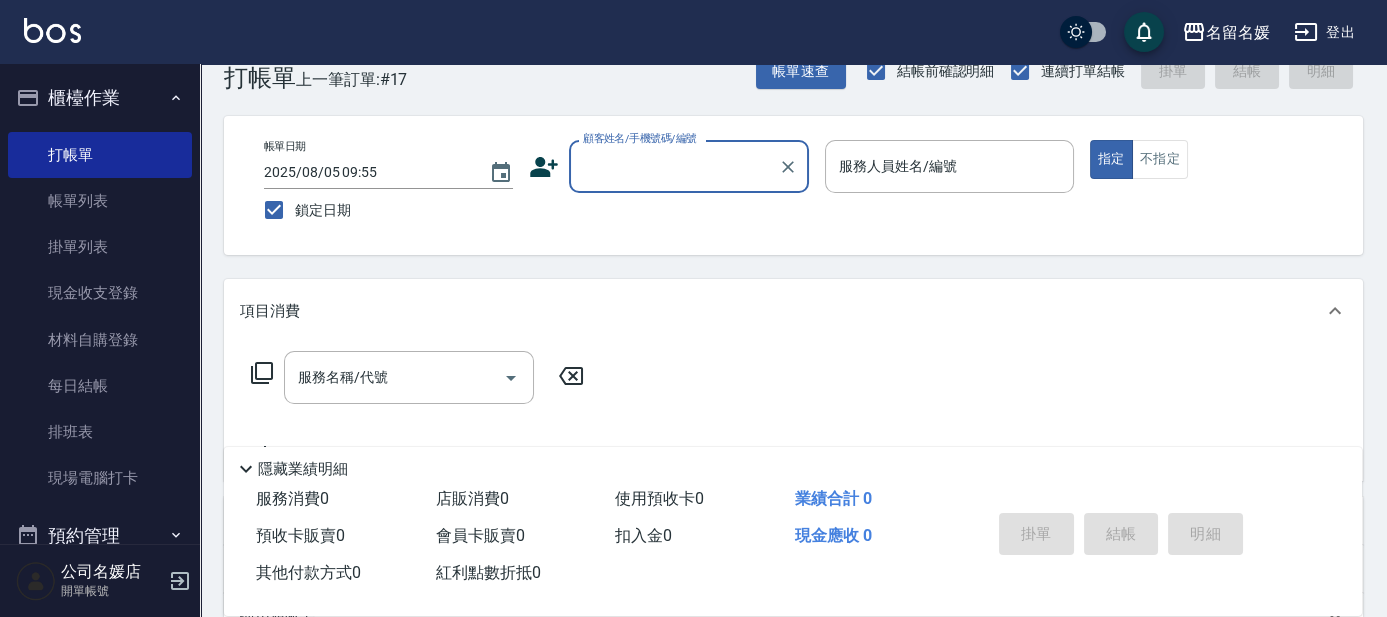 scroll, scrollTop: 90, scrollLeft: 0, axis: vertical 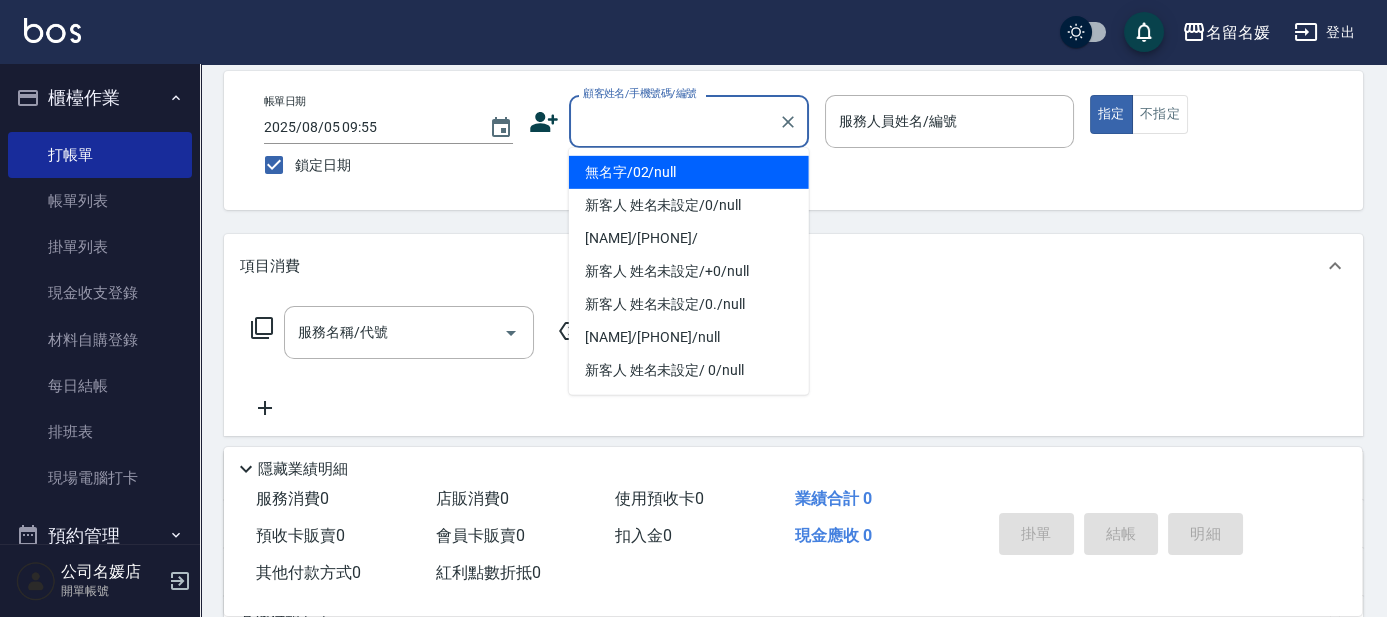 click on "顧客姓名/手機號碼/編號" at bounding box center [674, 121] 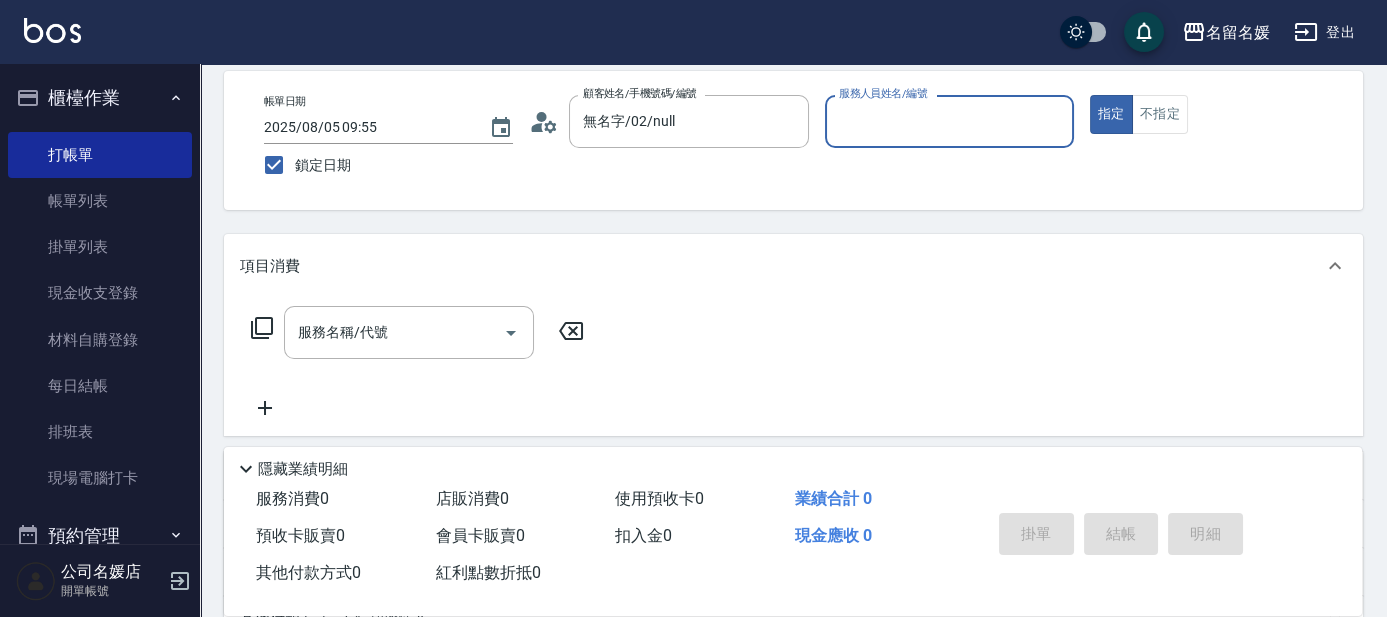 click on "服務人員姓名/編號" at bounding box center [949, 121] 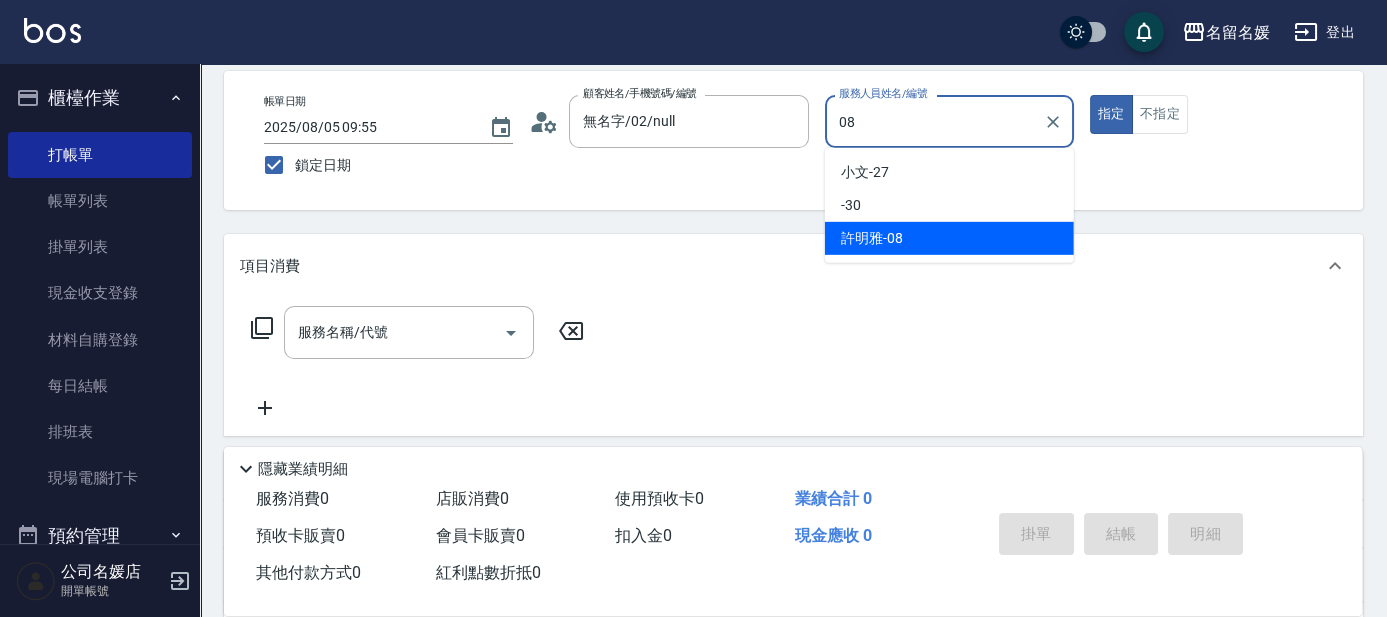 click on "許明雅 -08" at bounding box center [949, 238] 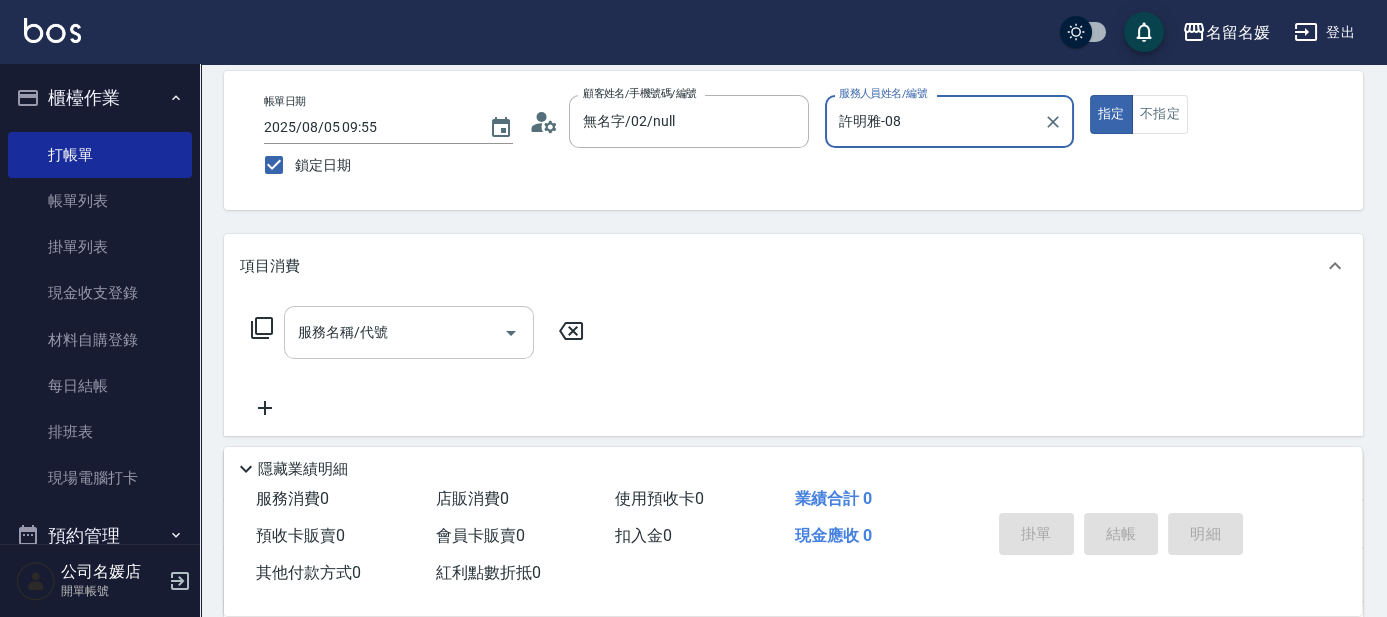 type on "許明雅-08" 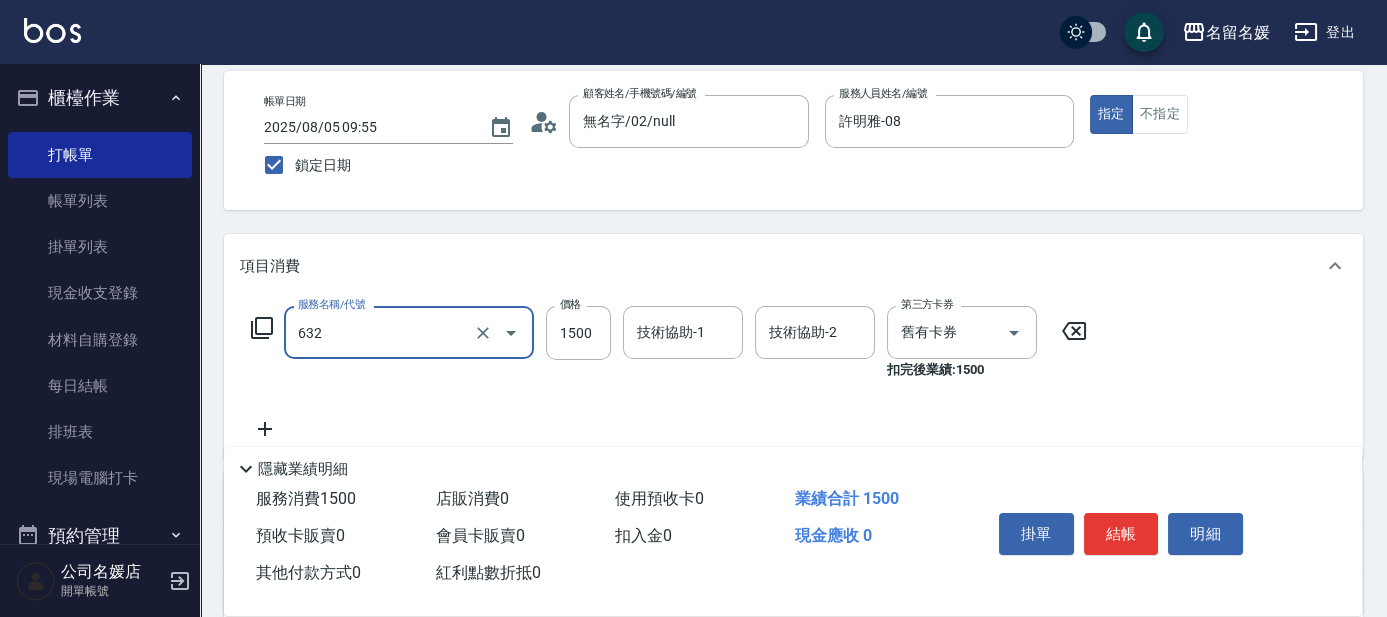 click on "632" at bounding box center [381, 332] 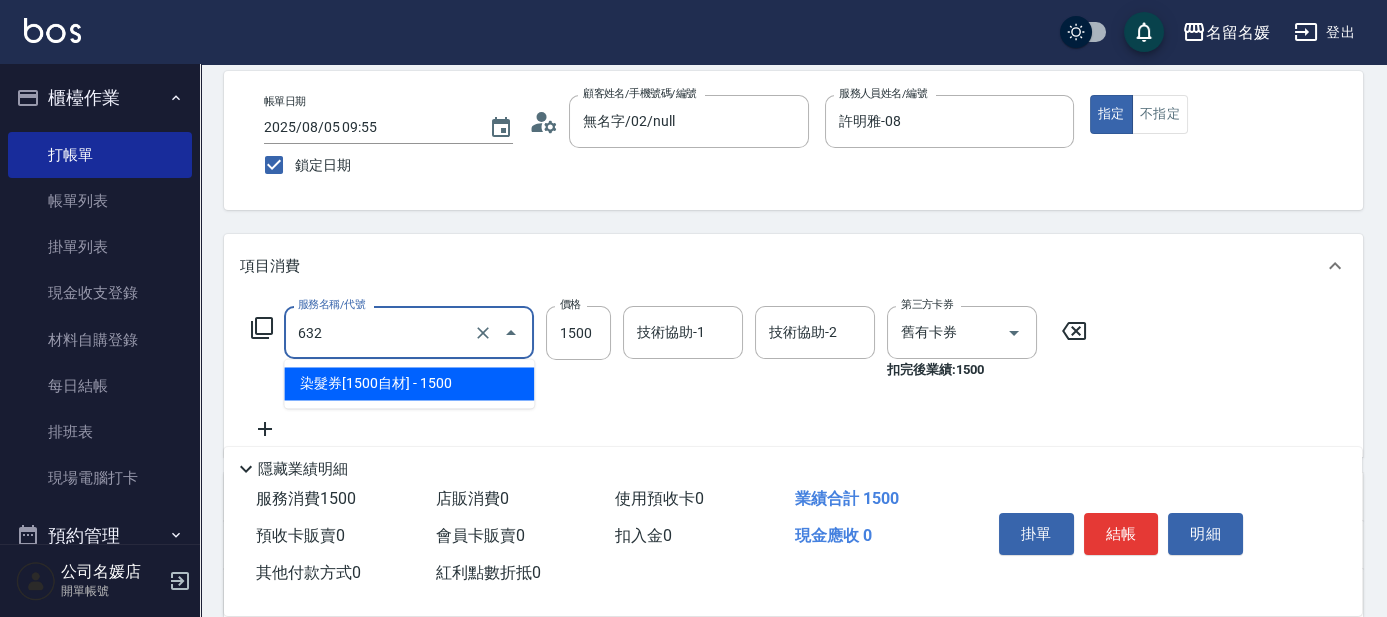 drag, startPoint x: 405, startPoint y: 381, endPoint x: 553, endPoint y: 363, distance: 149.09058 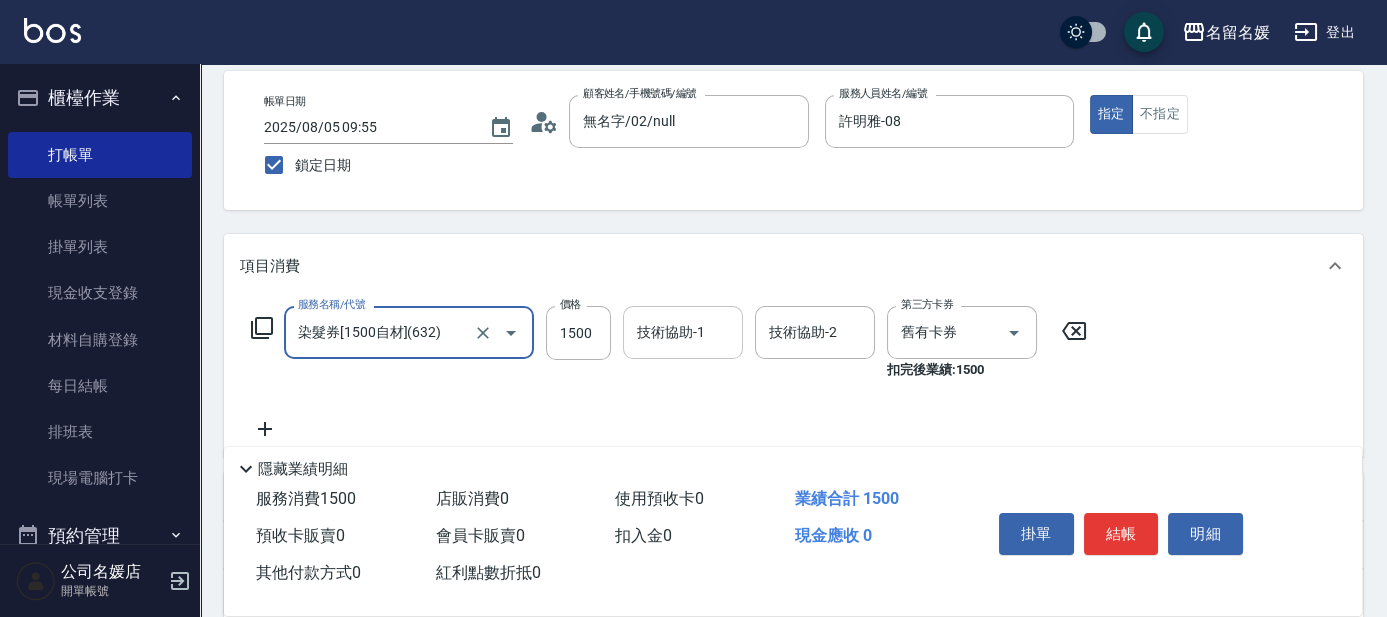 type on "染髮券[1500自材](632)" 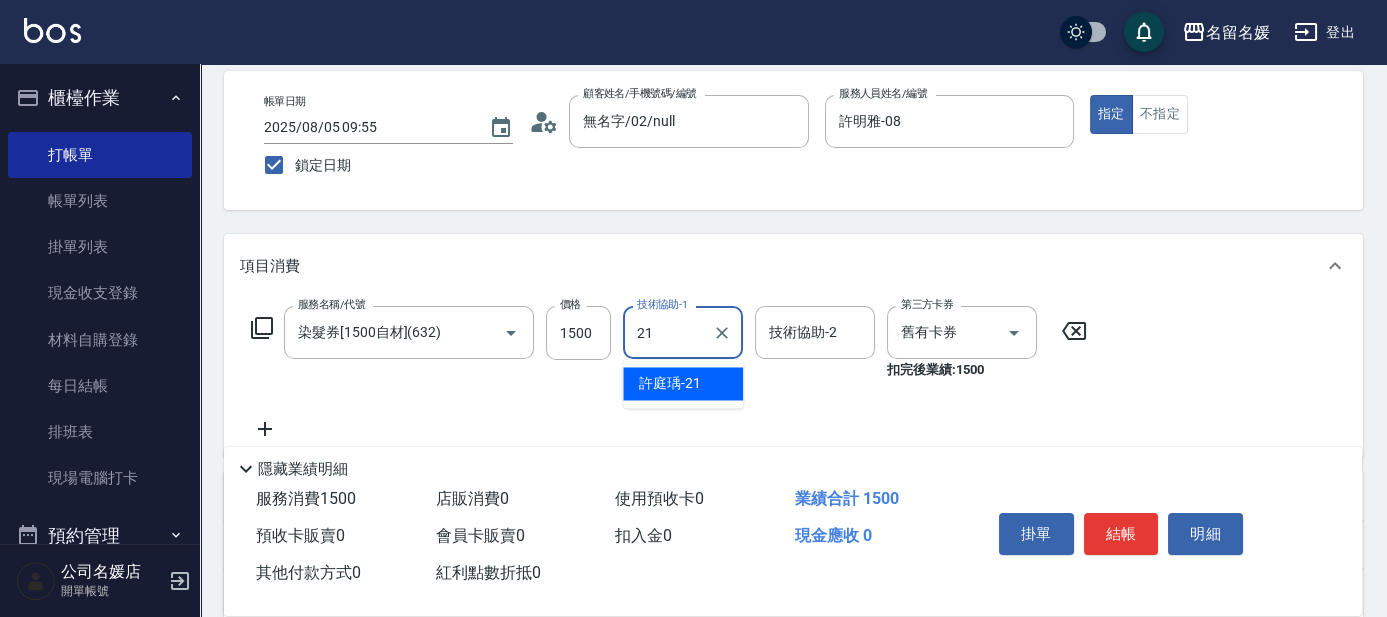 click on "許庭瑀 -21" at bounding box center [670, 383] 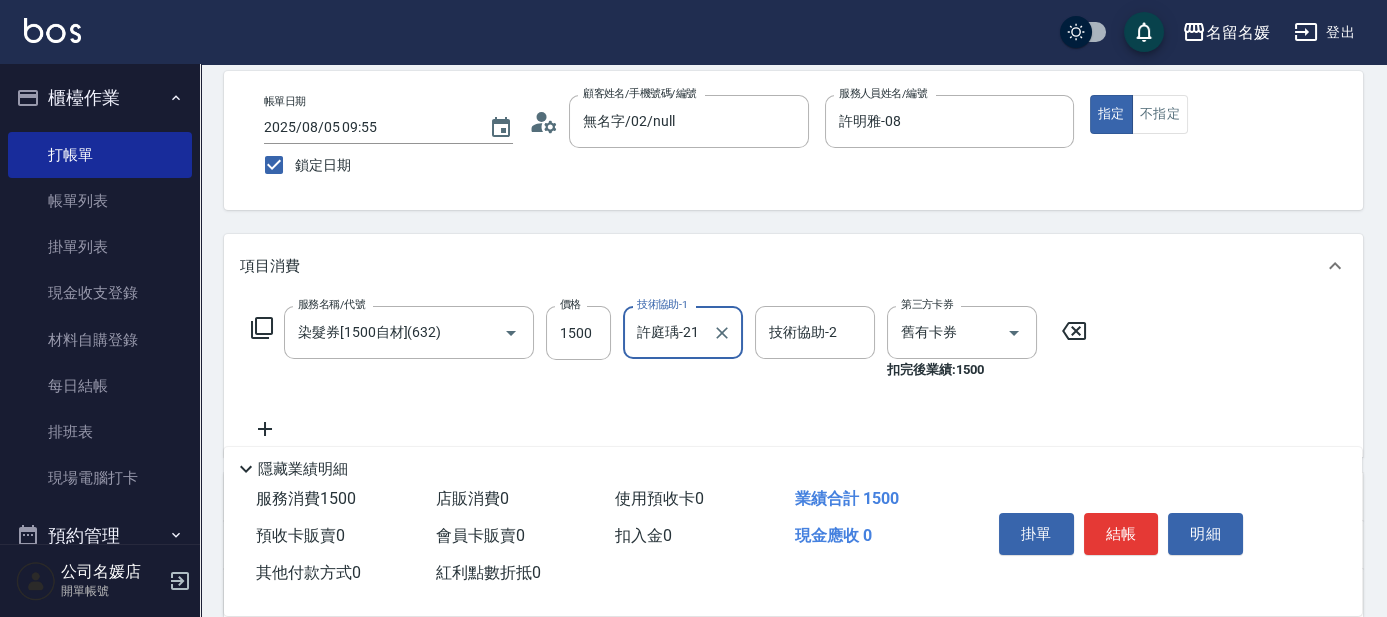 type on "許庭瑀-21" 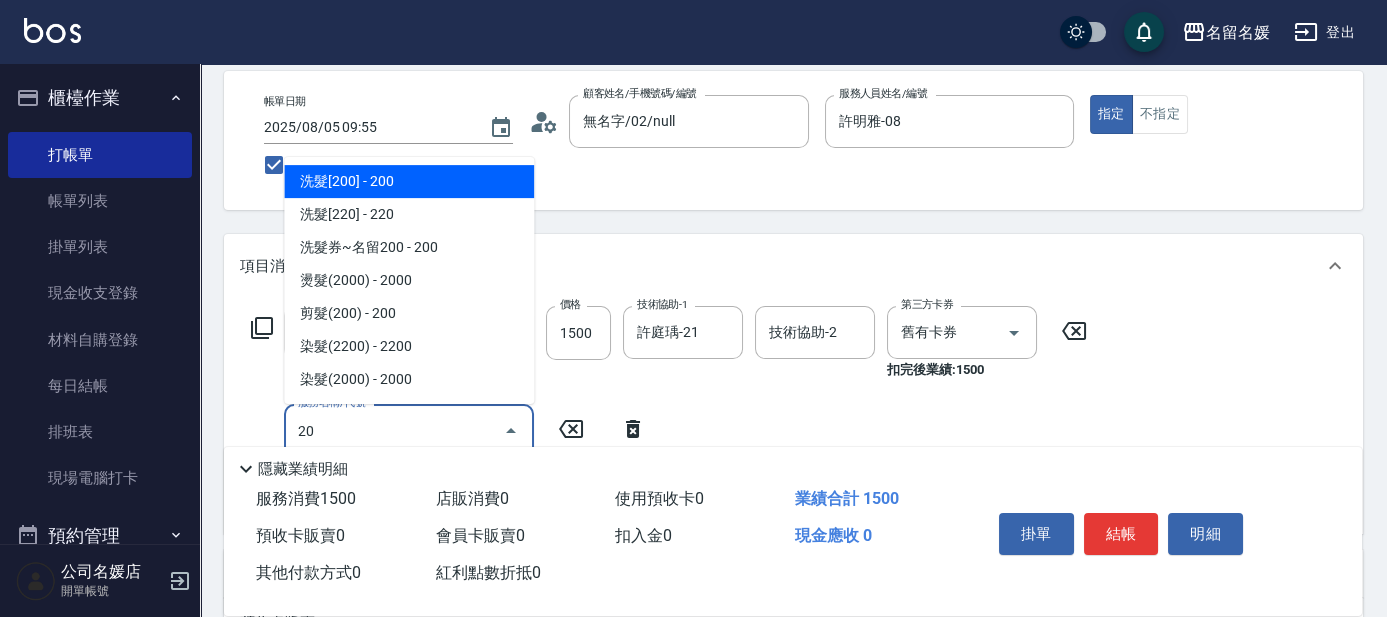 type on "209" 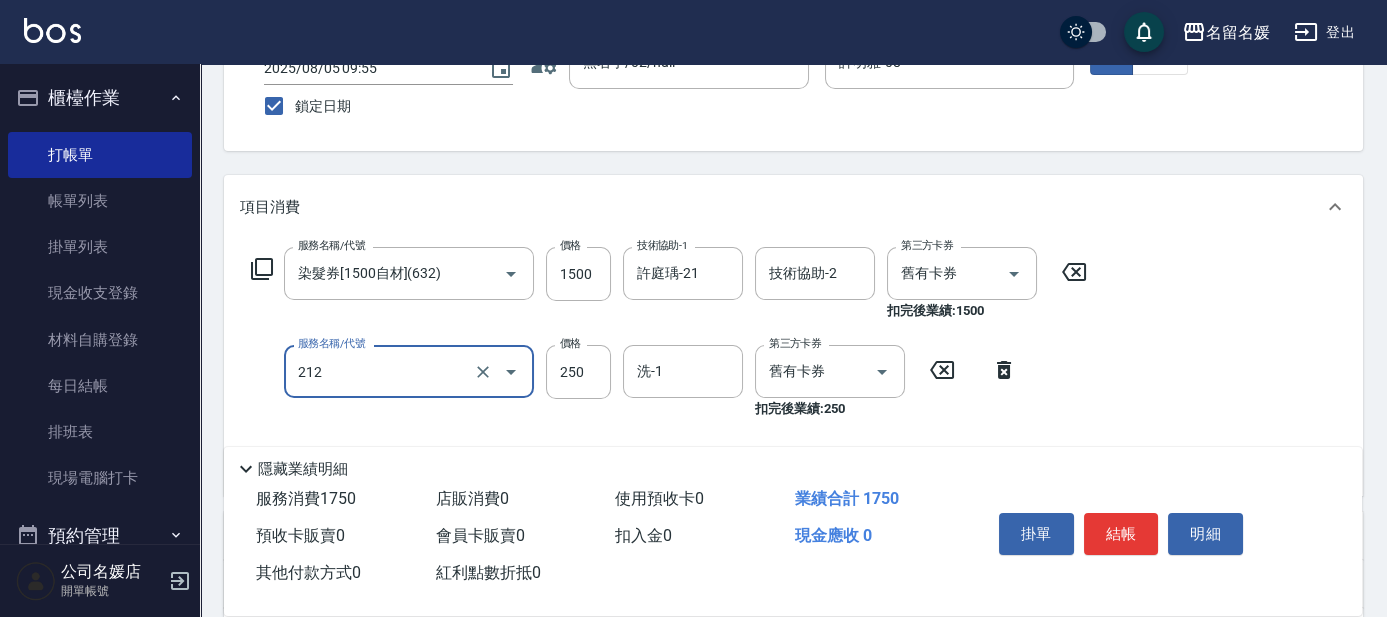 scroll, scrollTop: 181, scrollLeft: 0, axis: vertical 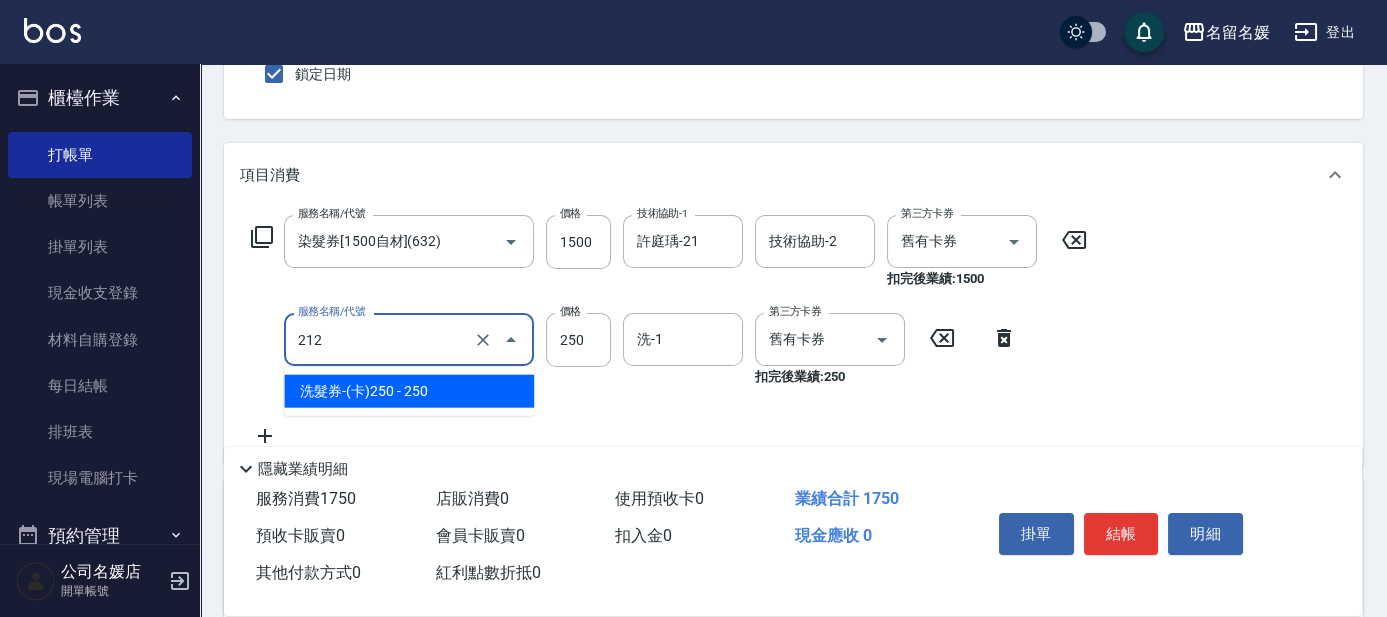 click on "212" at bounding box center (381, 339) 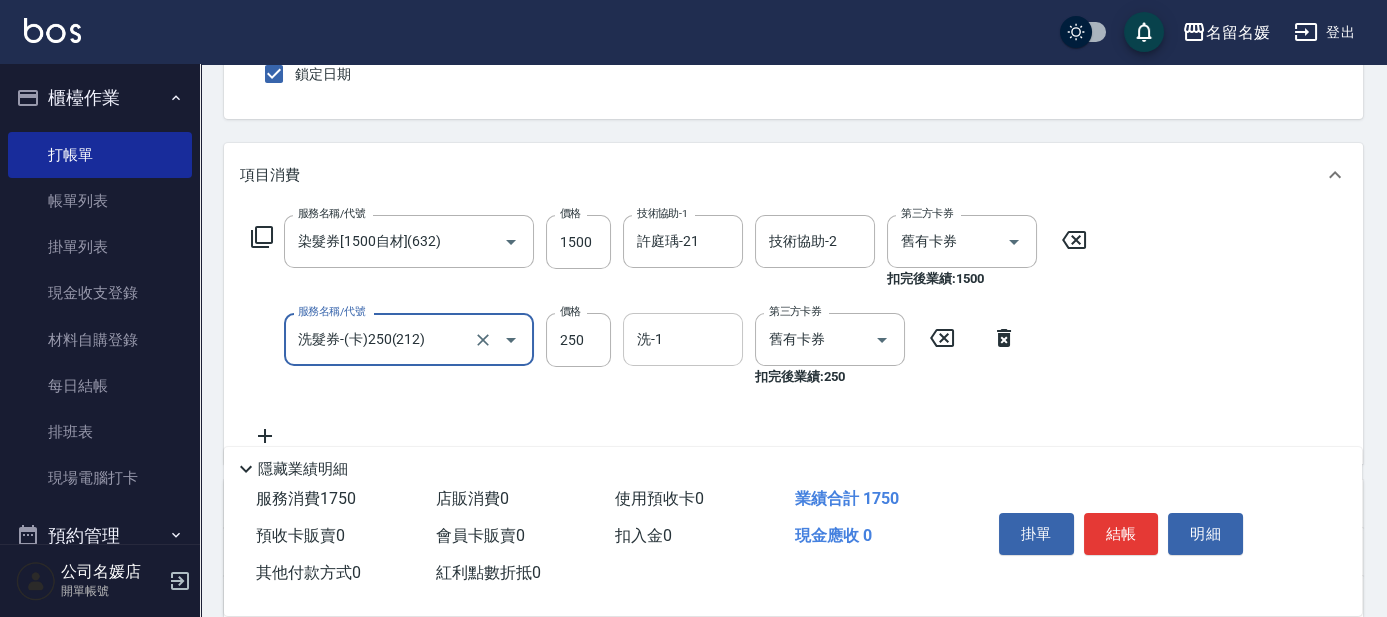 type on "洗髮券-(卡)250(212)" 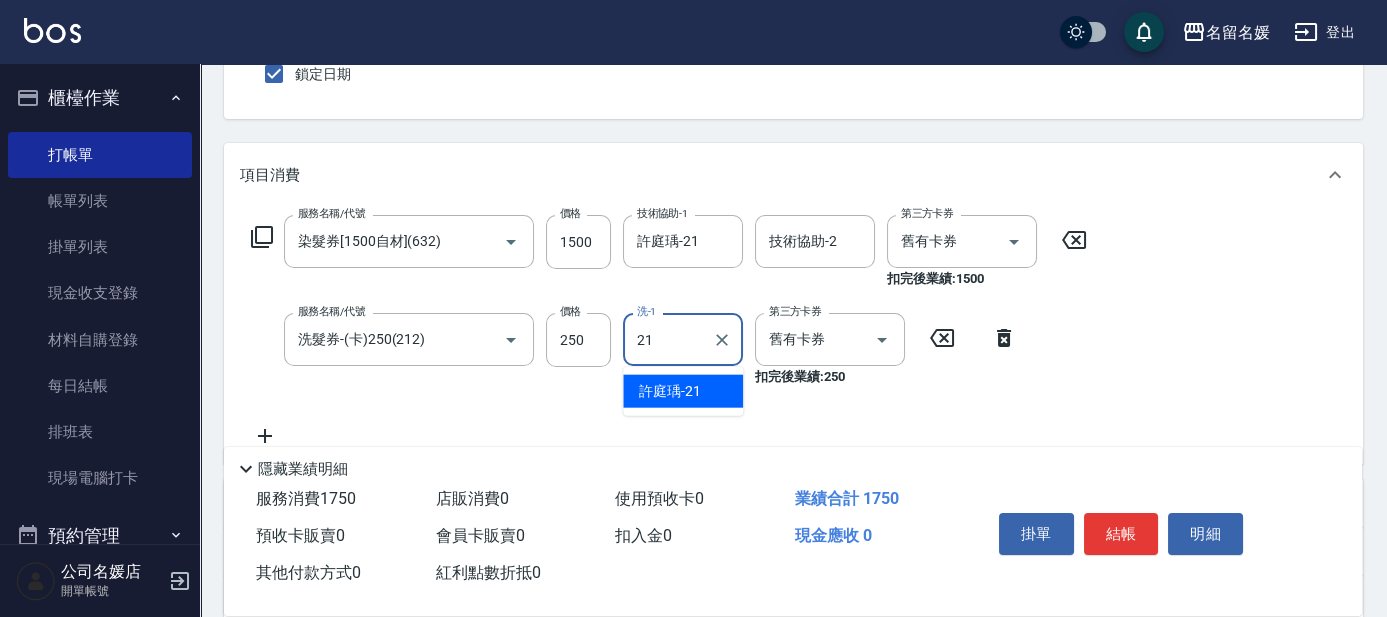 click on "許庭瑀 -21" at bounding box center [670, 391] 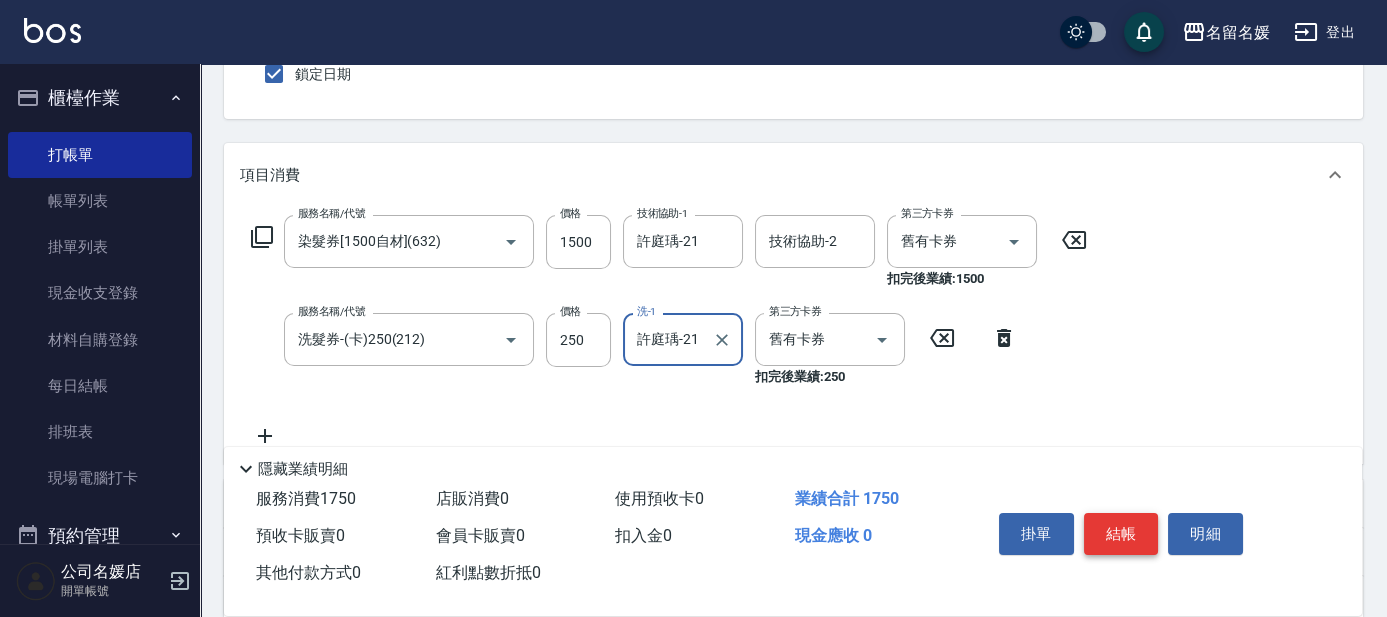 type on "許庭瑀-21" 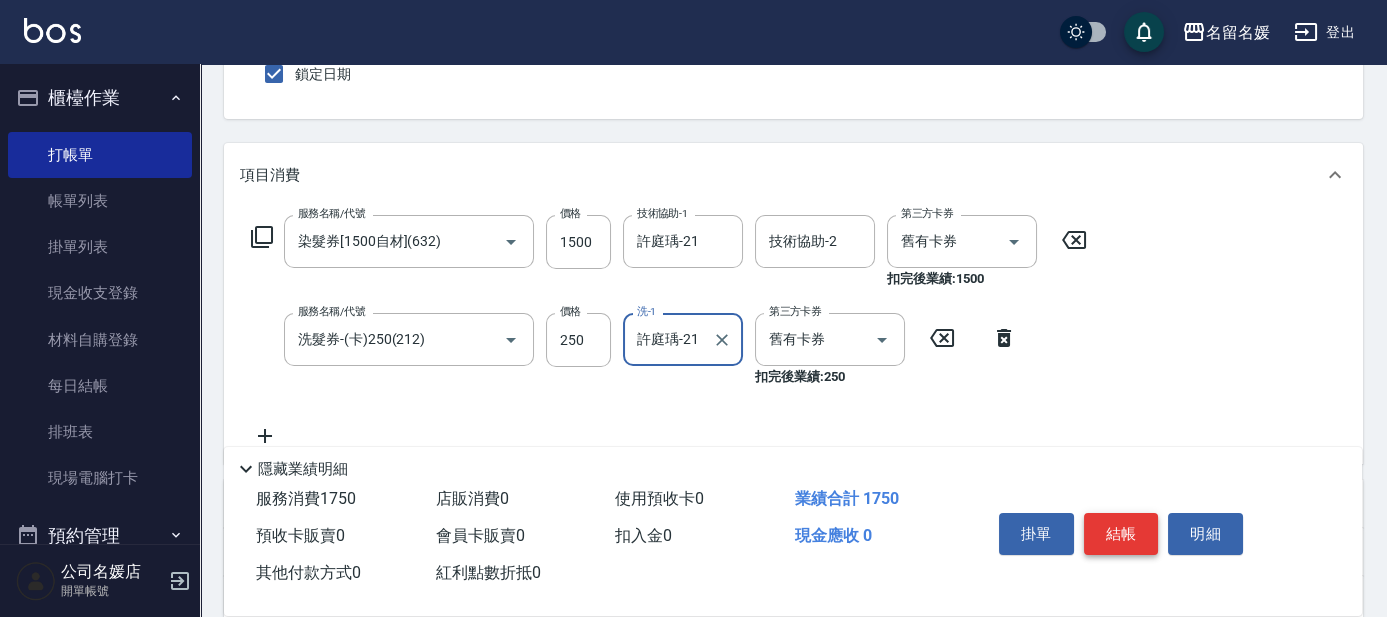 click on "結帳" at bounding box center (1121, 534) 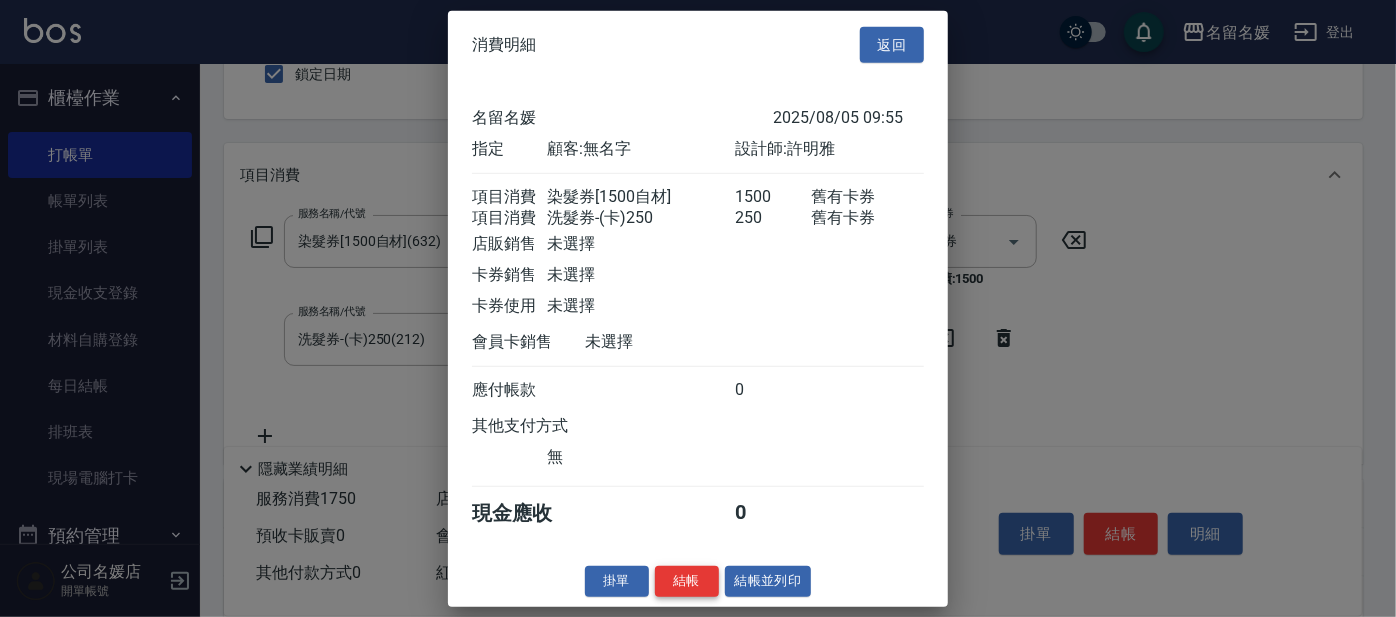 click on "結帳" at bounding box center (687, 581) 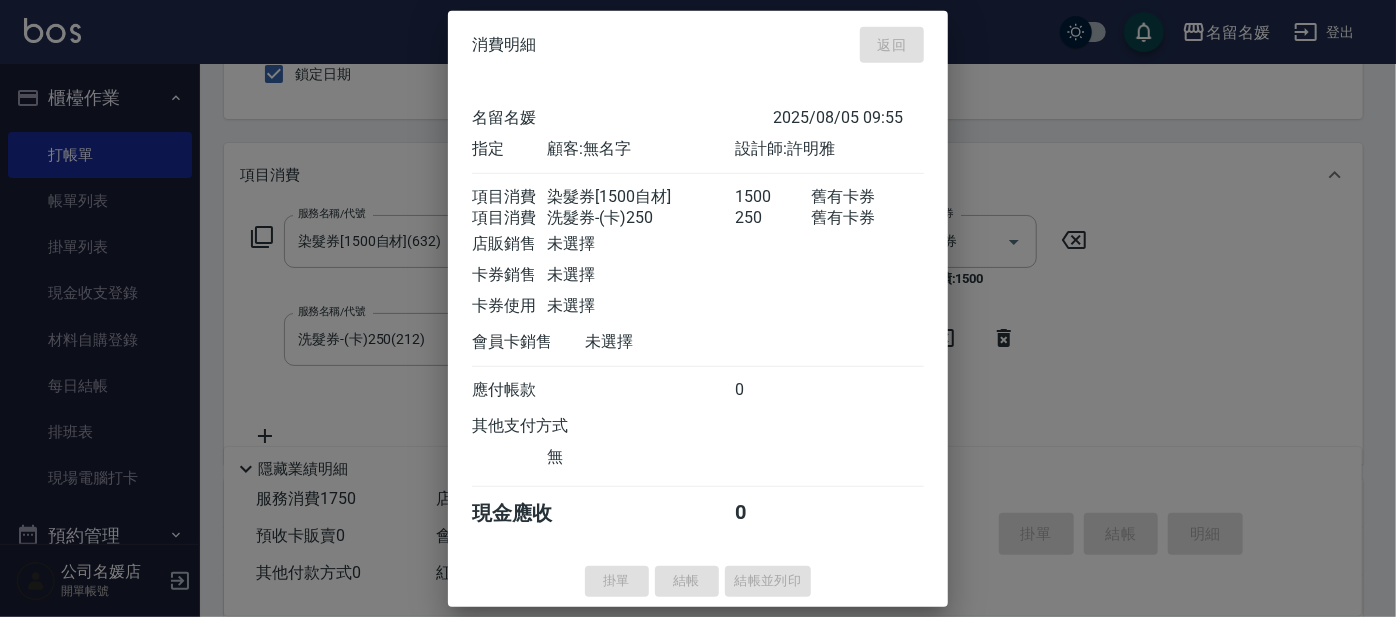 type 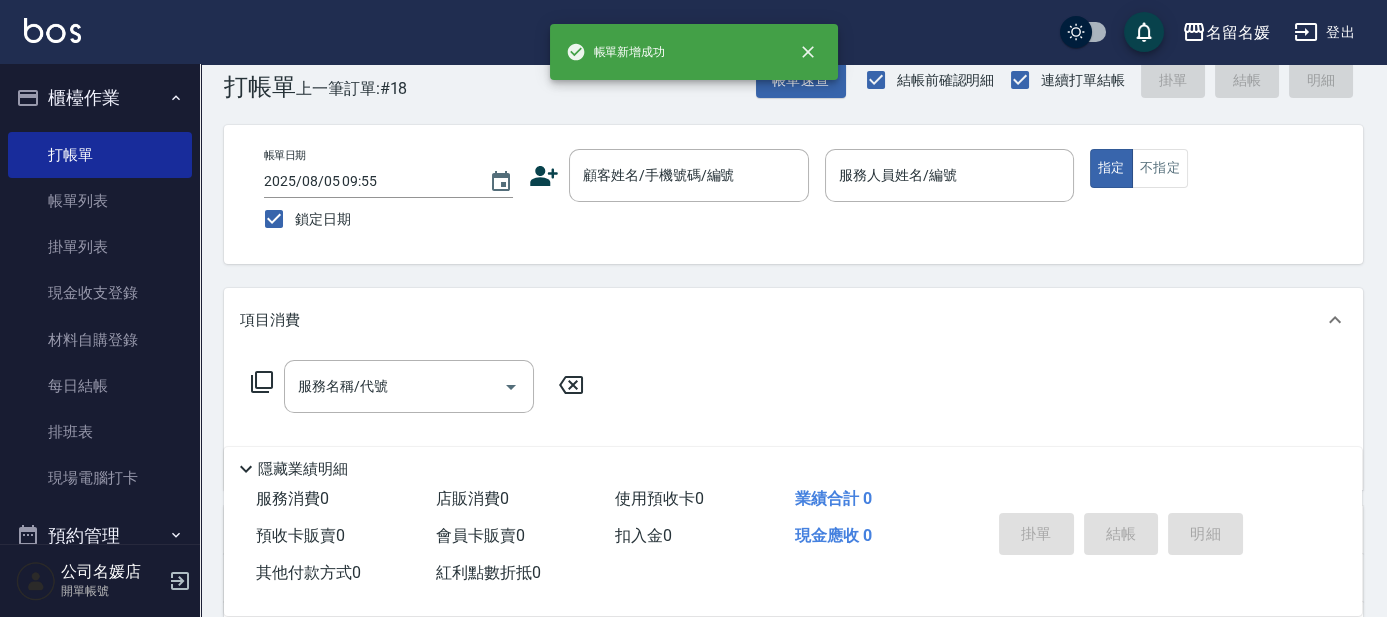 scroll, scrollTop: 0, scrollLeft: 0, axis: both 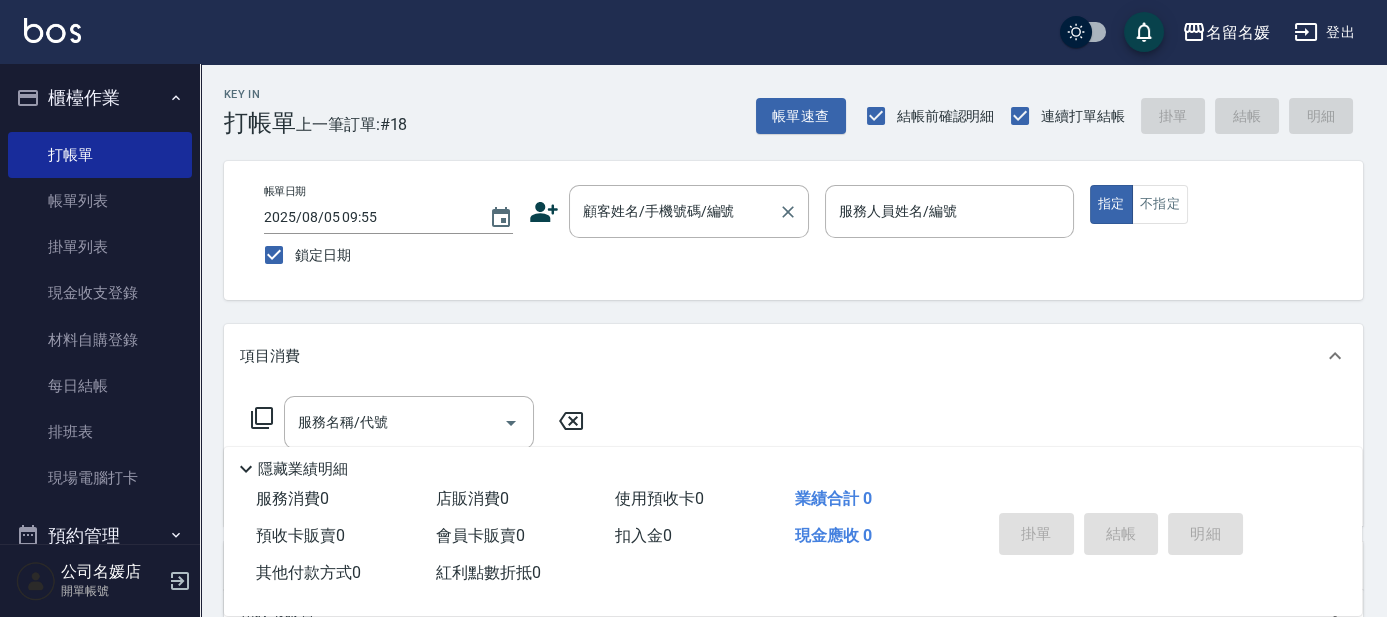 click on "顧客姓名/手機號碼/編號 顧客姓名/手機號碼/編號" at bounding box center [689, 211] 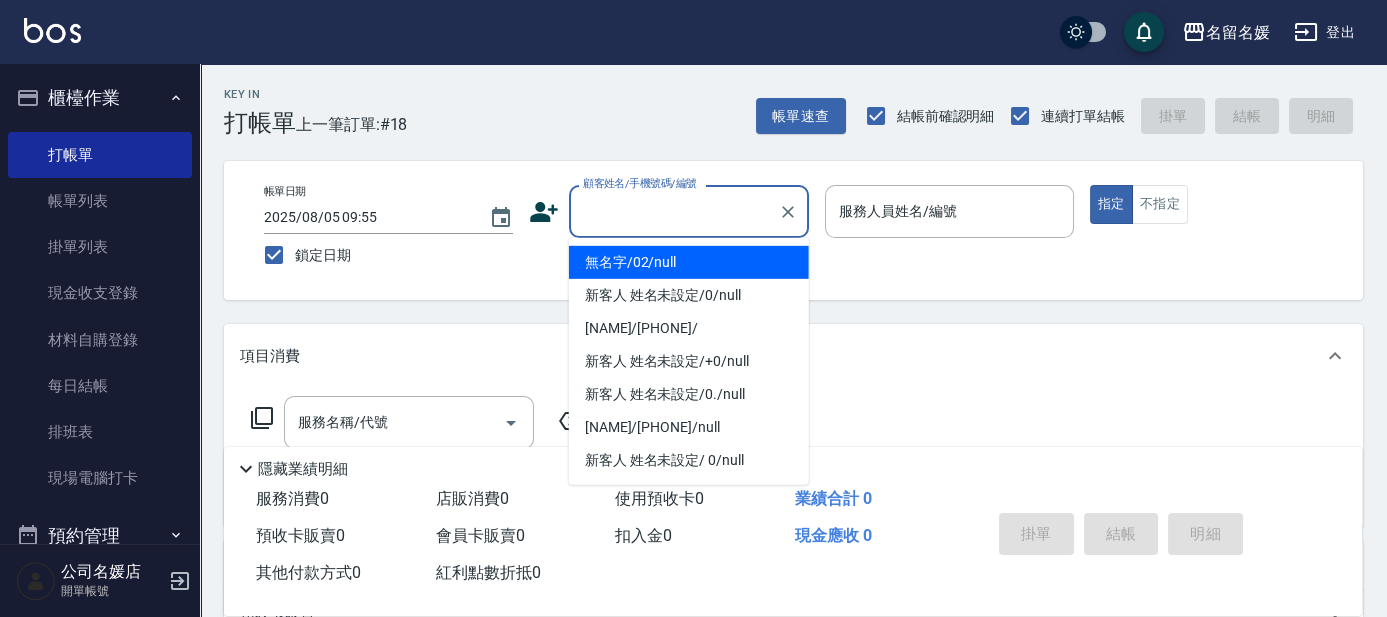 drag, startPoint x: 627, startPoint y: 262, endPoint x: 718, endPoint y: 224, distance: 98.61542 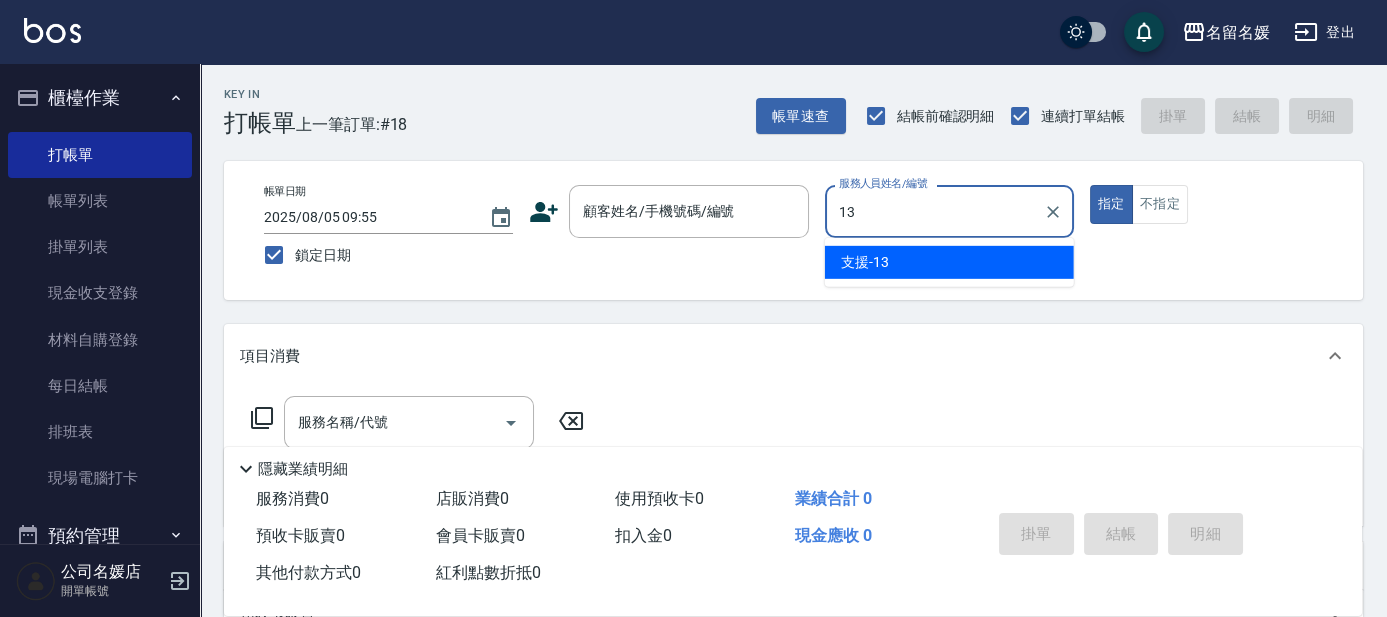 type on "支援-13" 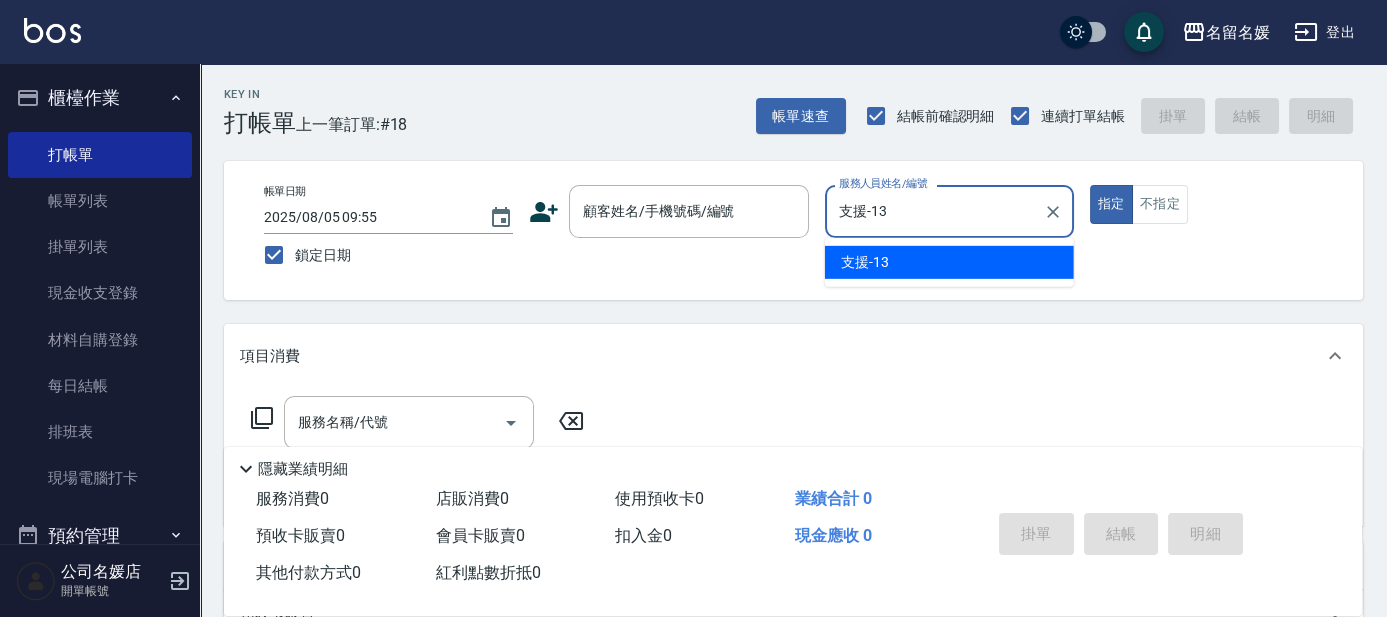 type on "true" 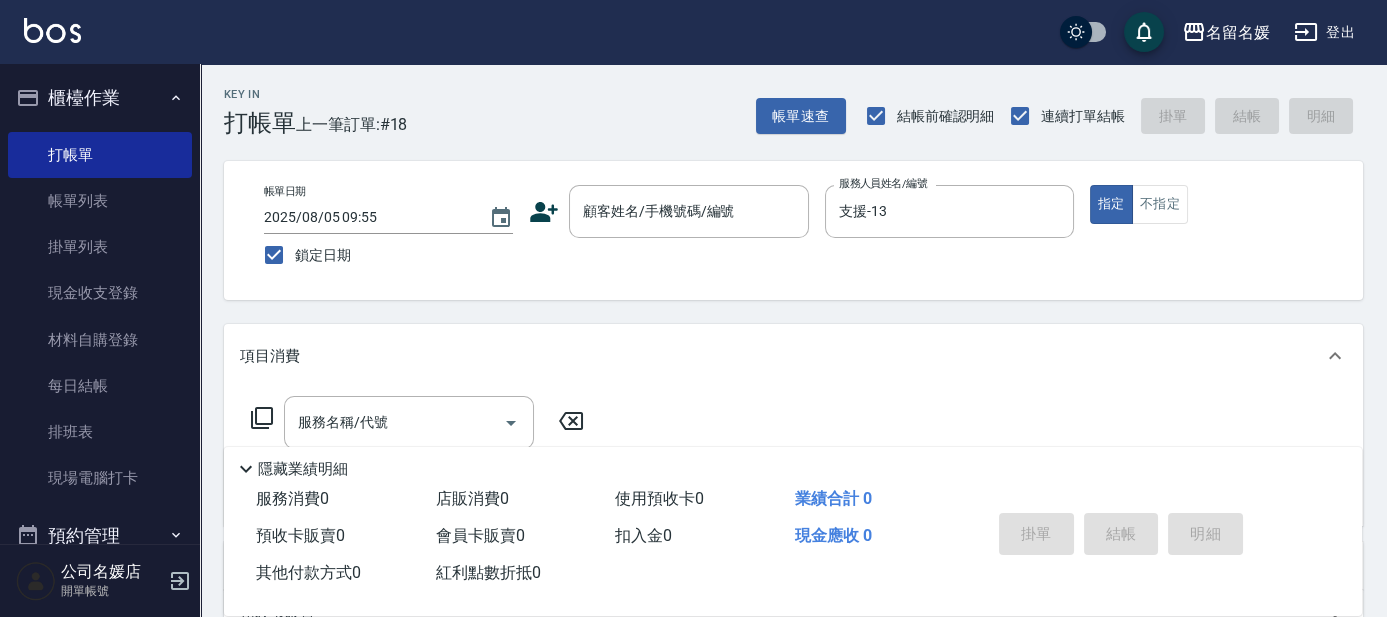 click 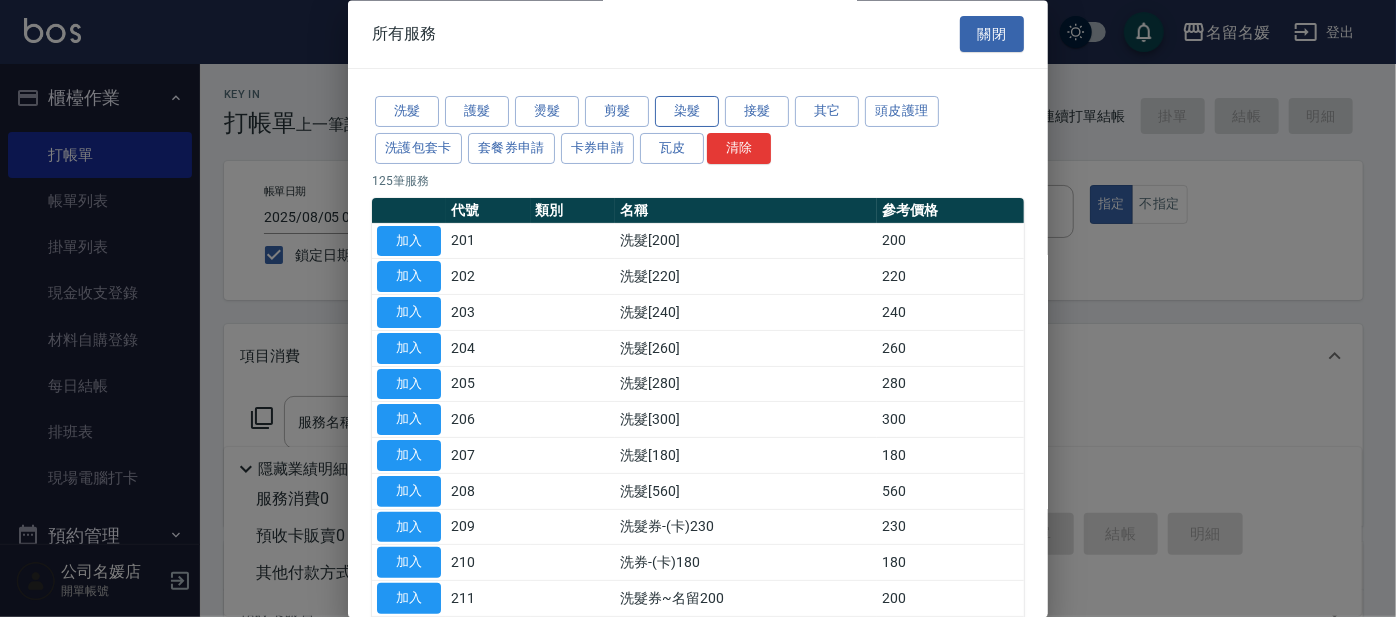 click on "染髮" at bounding box center (687, 112) 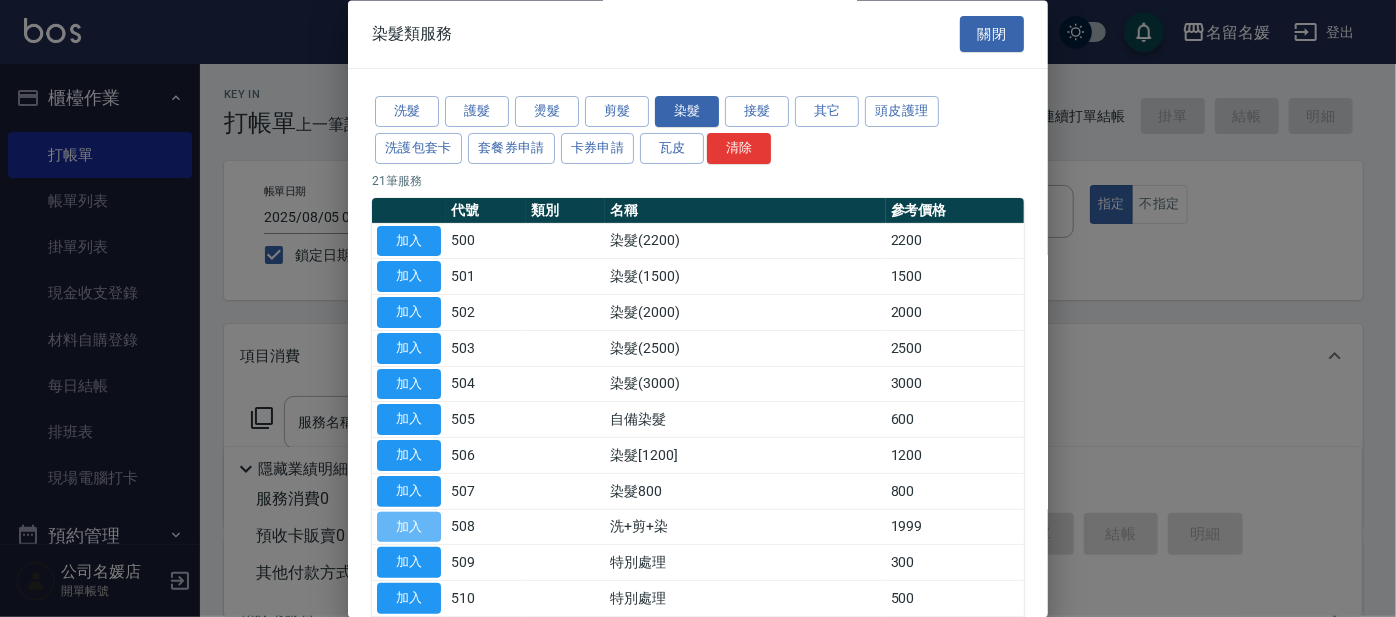 drag, startPoint x: 410, startPoint y: 513, endPoint x: 605, endPoint y: 459, distance: 202.33882 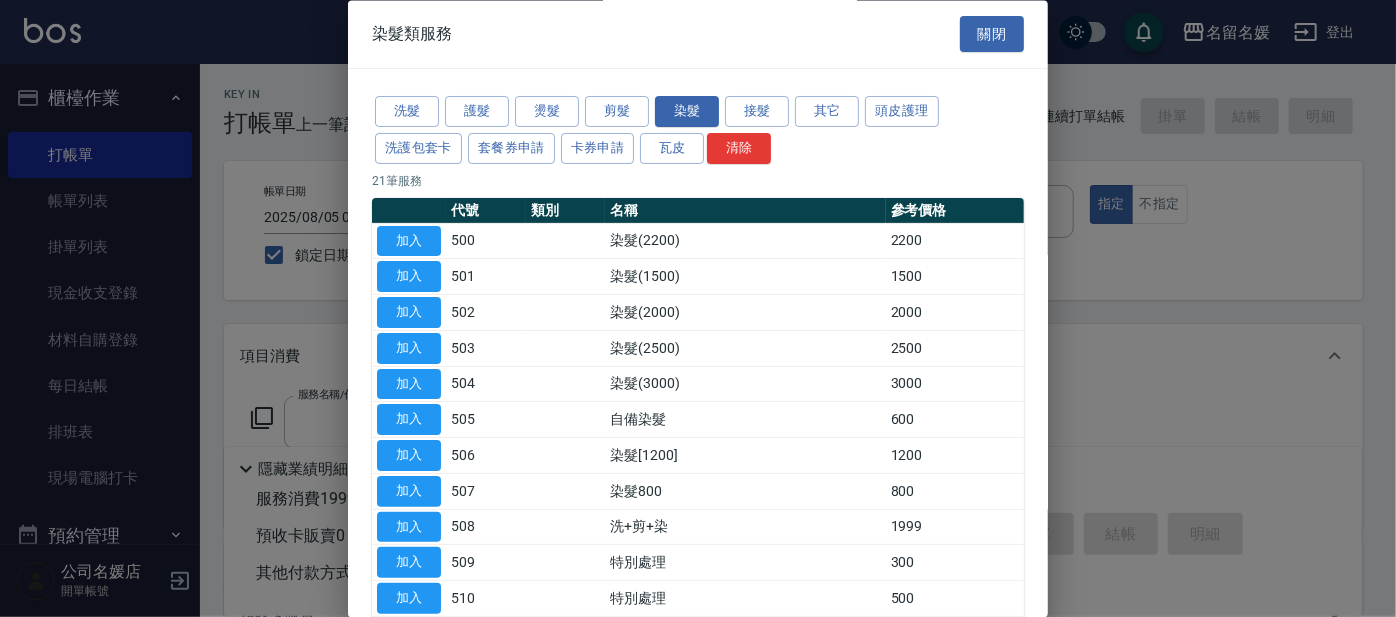 type on "洗+剪+染(508)" 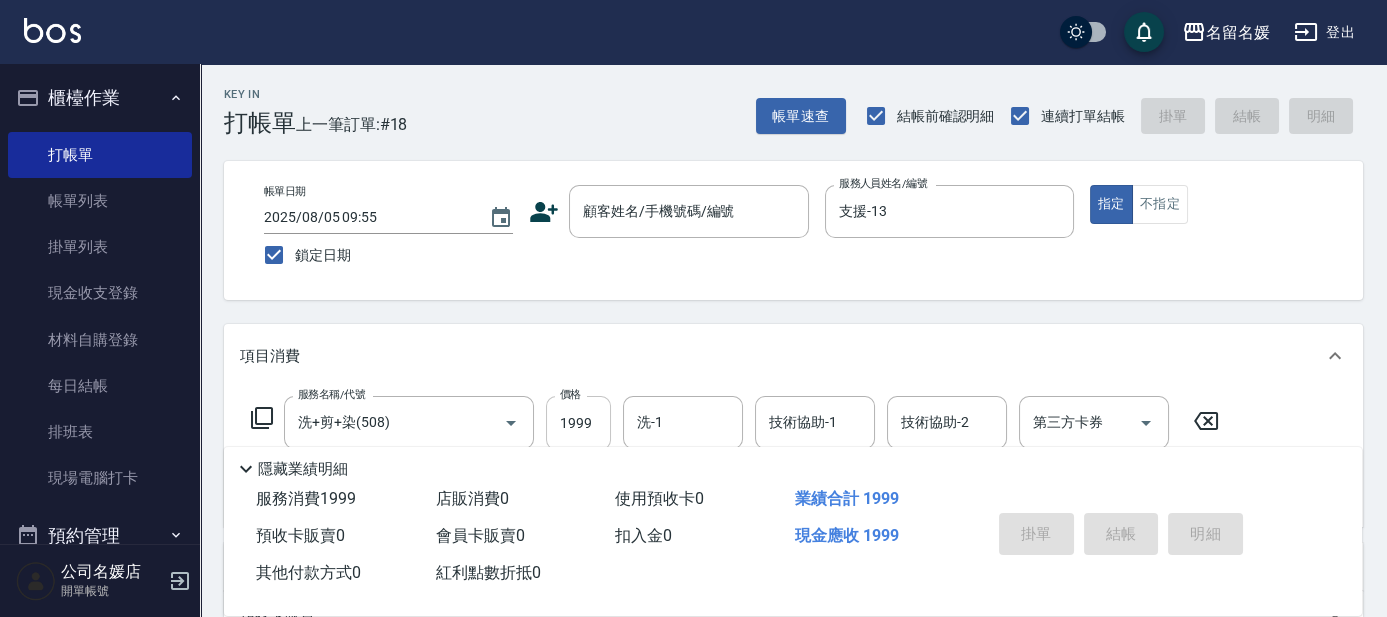 click on "1999" at bounding box center (578, 423) 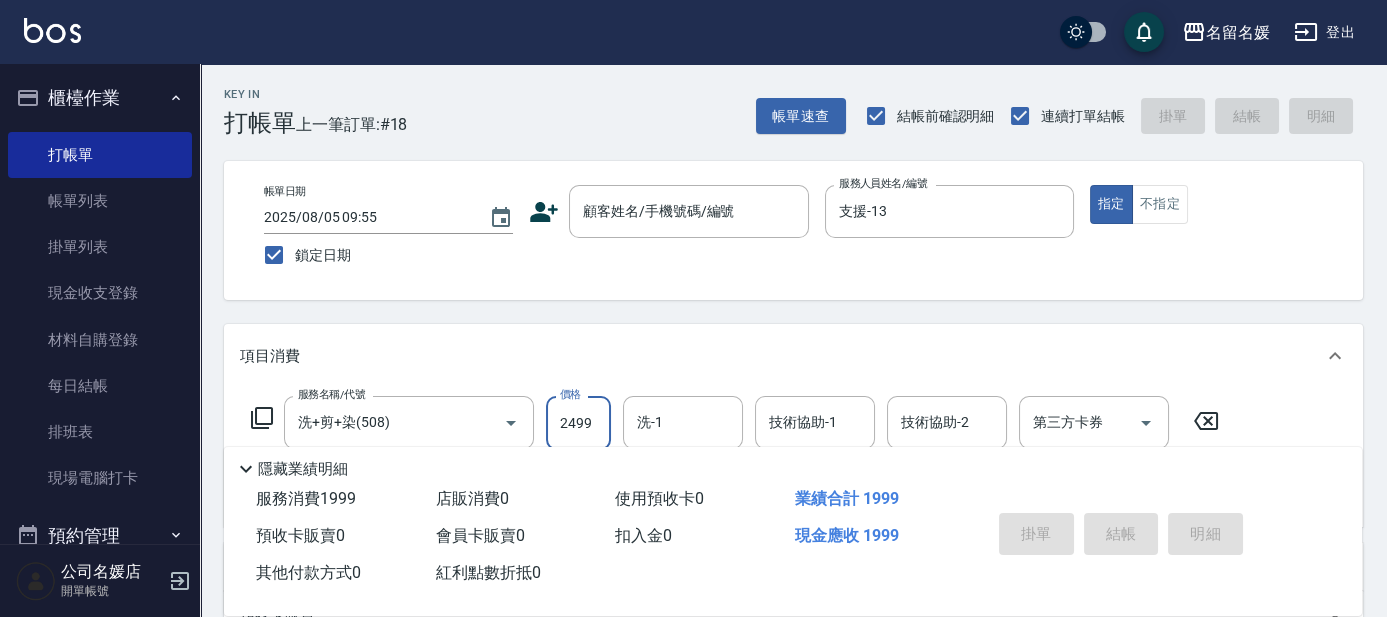 type on "2499" 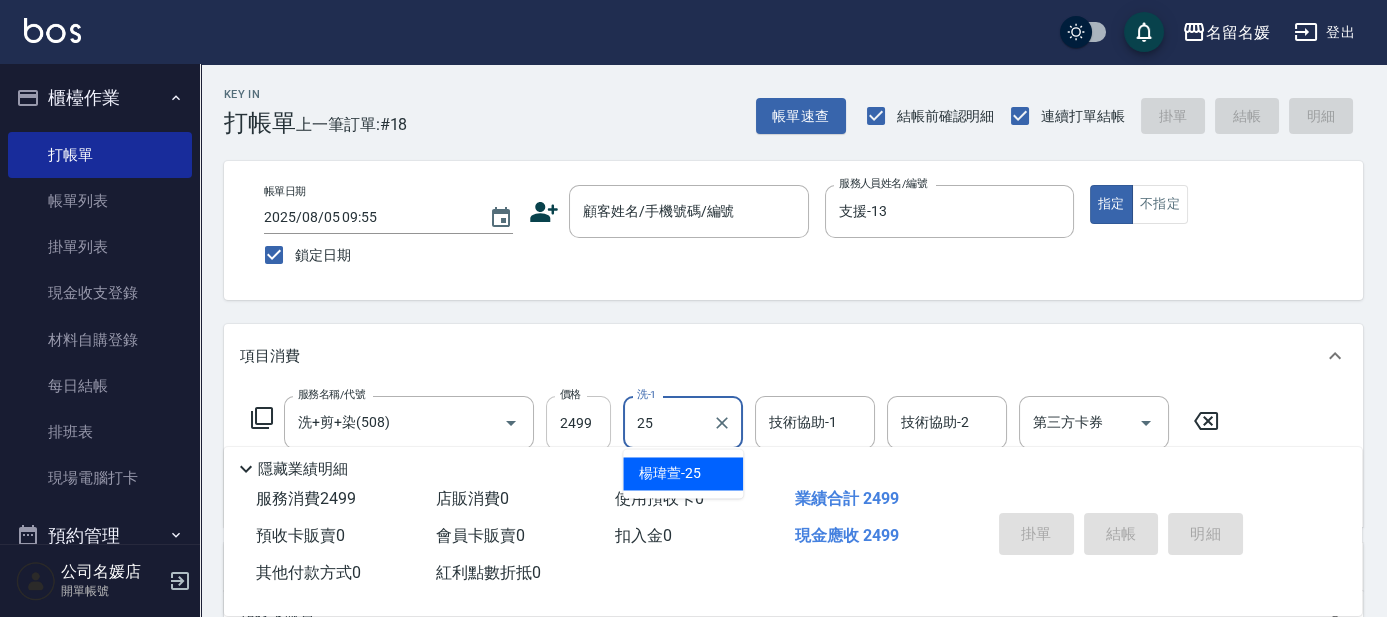 type on "25" 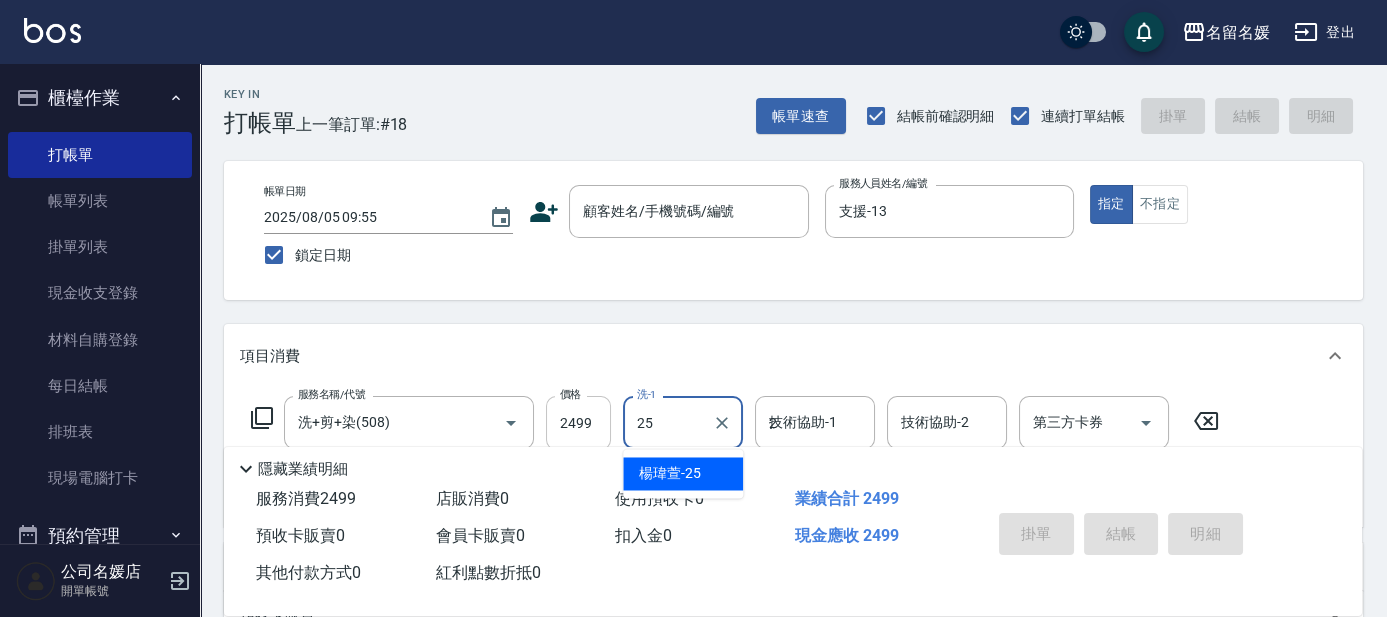 type on "楊瑋萱-25" 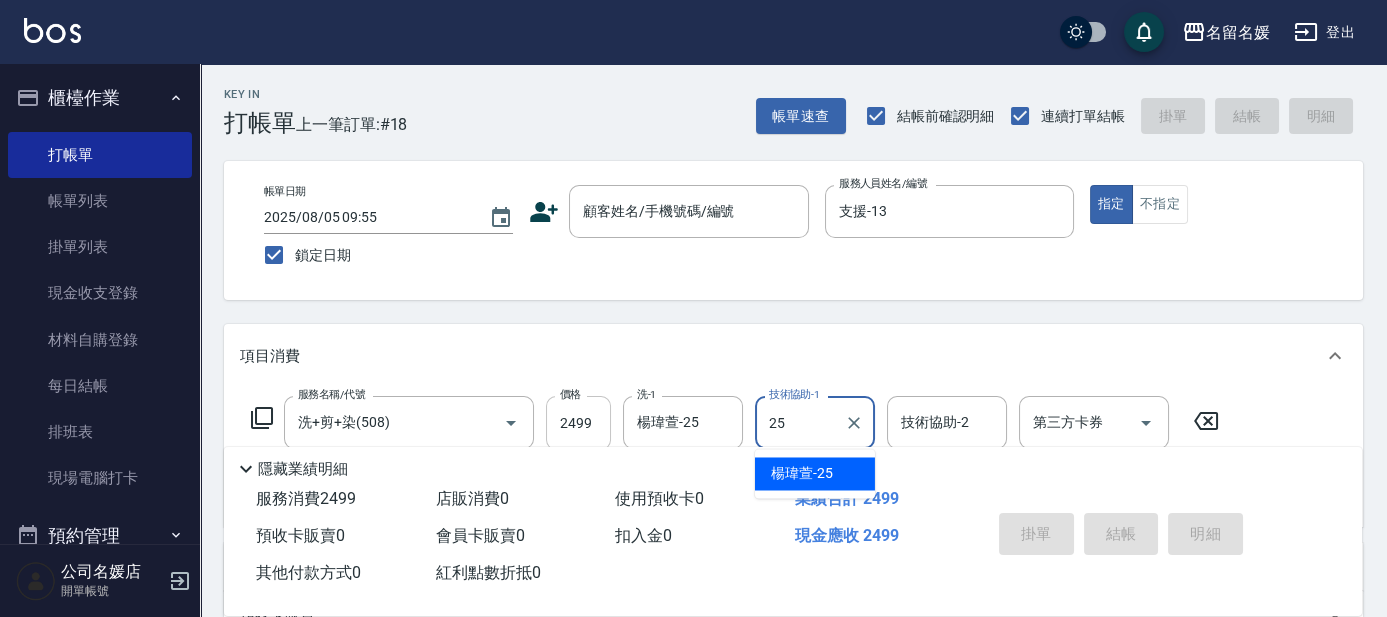 type on "楊瑋萱-25" 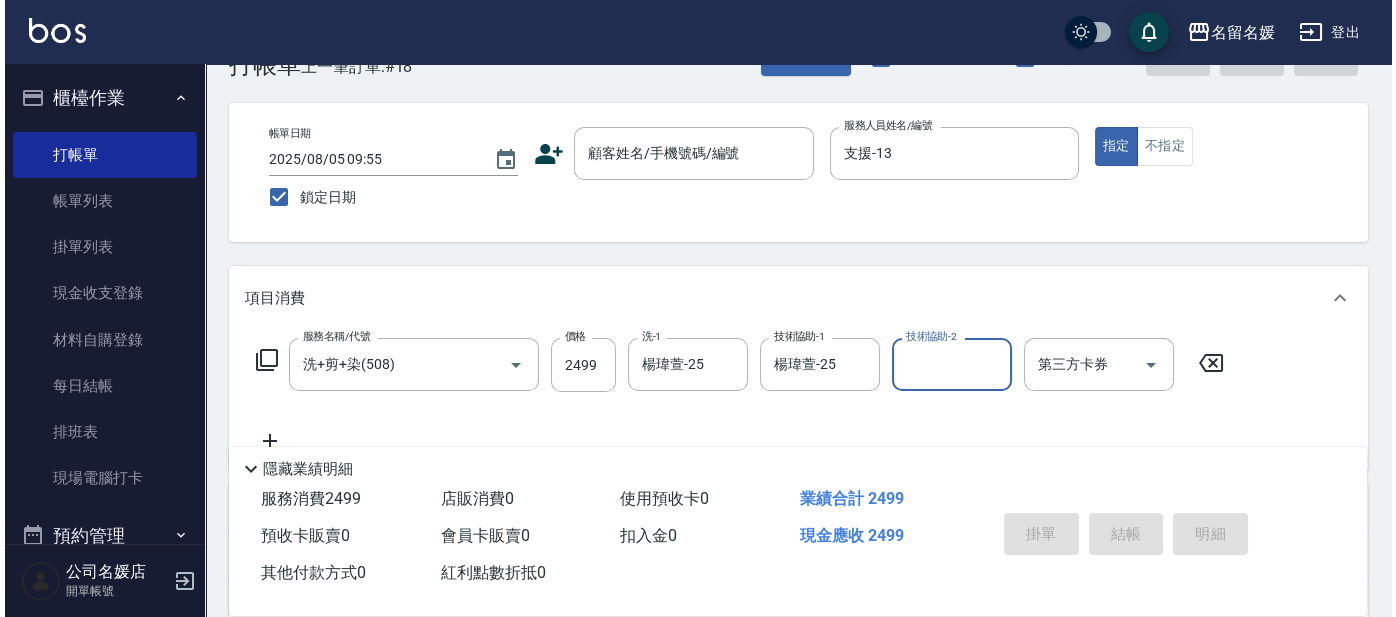 scroll, scrollTop: 90, scrollLeft: 0, axis: vertical 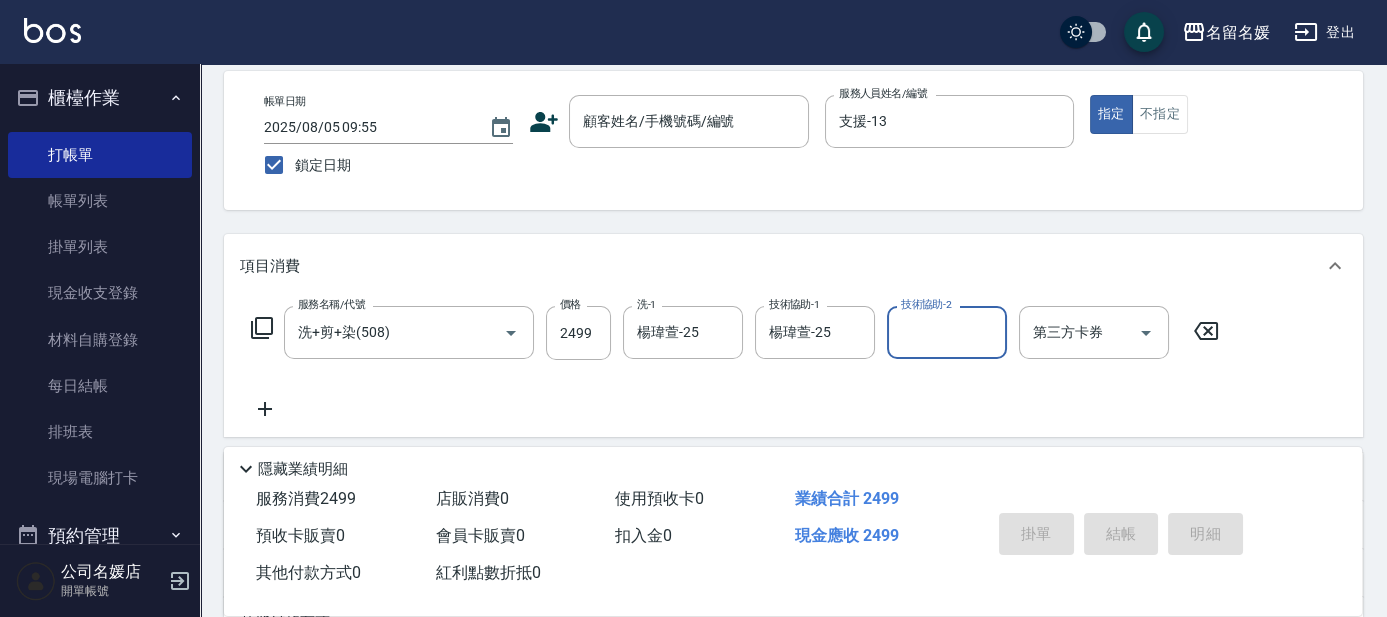 click 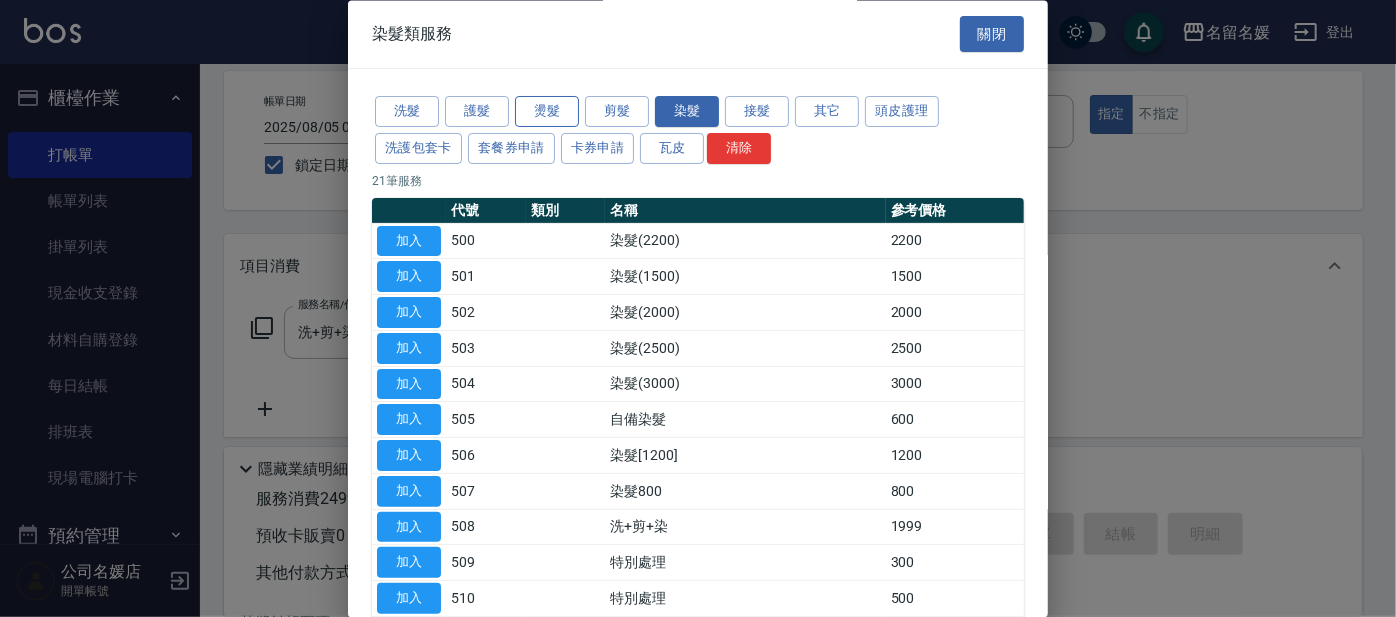 click on "燙髮" at bounding box center (547, 112) 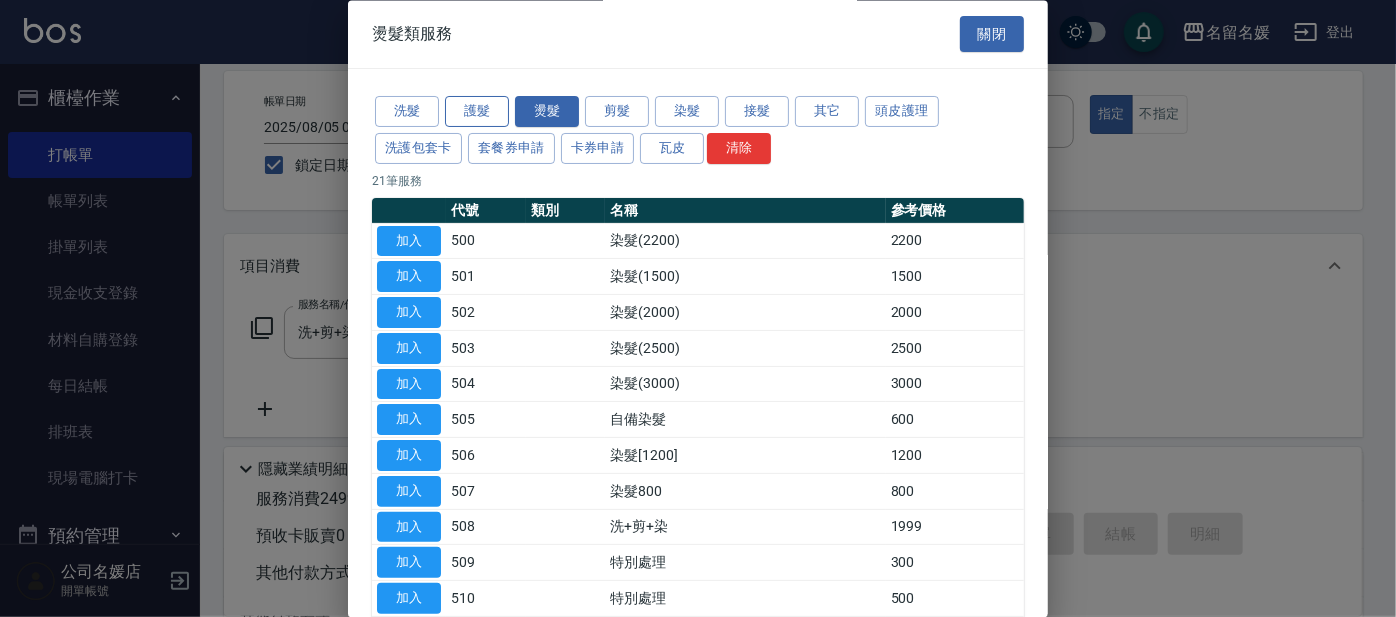 click on "護髮" at bounding box center (477, 112) 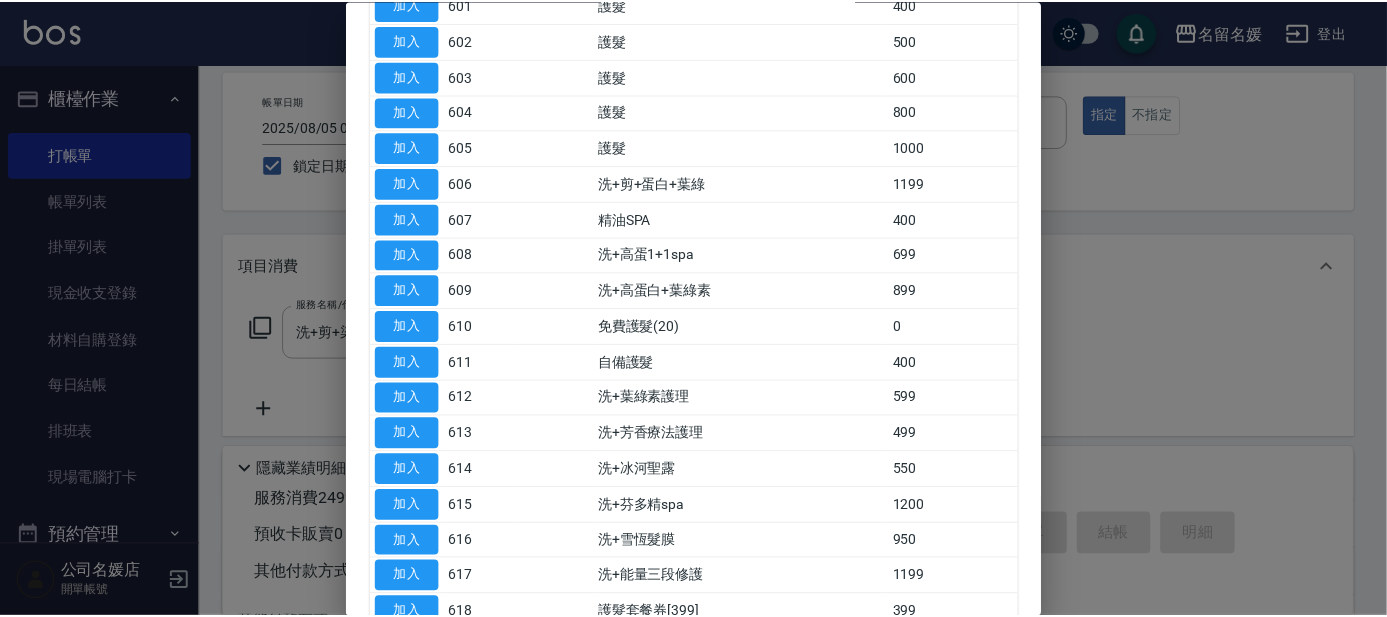 scroll, scrollTop: 181, scrollLeft: 0, axis: vertical 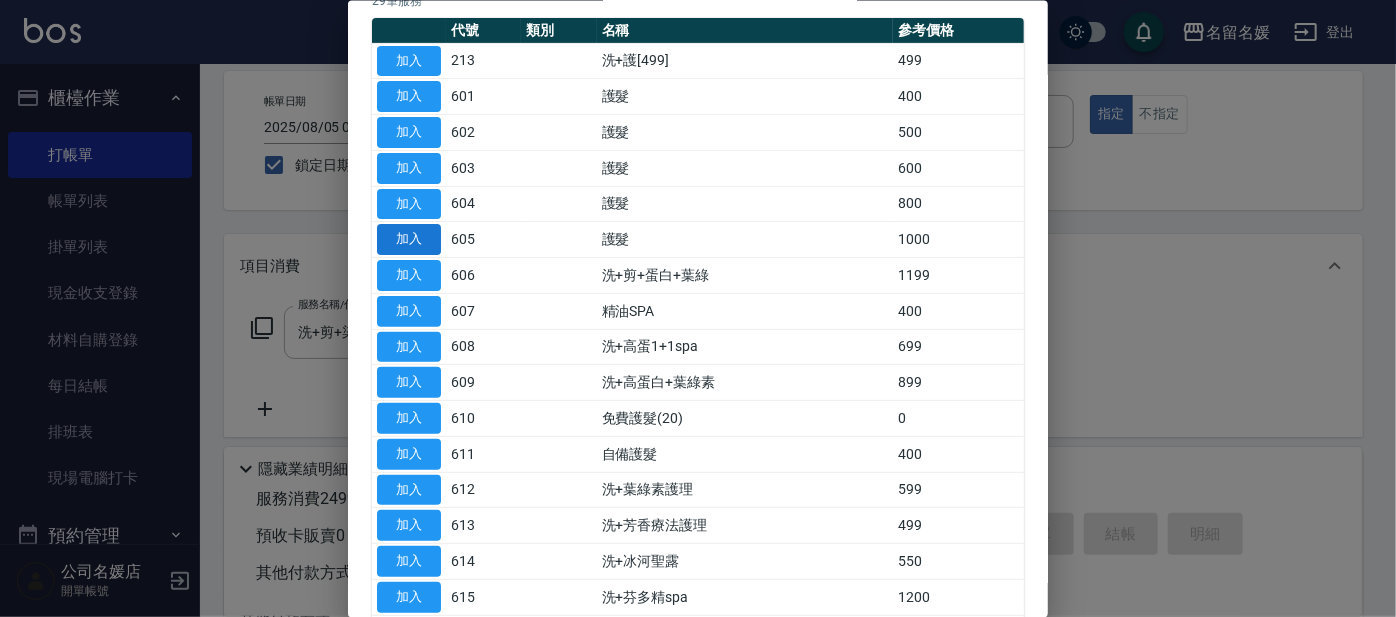 click on "加入" at bounding box center (409, 239) 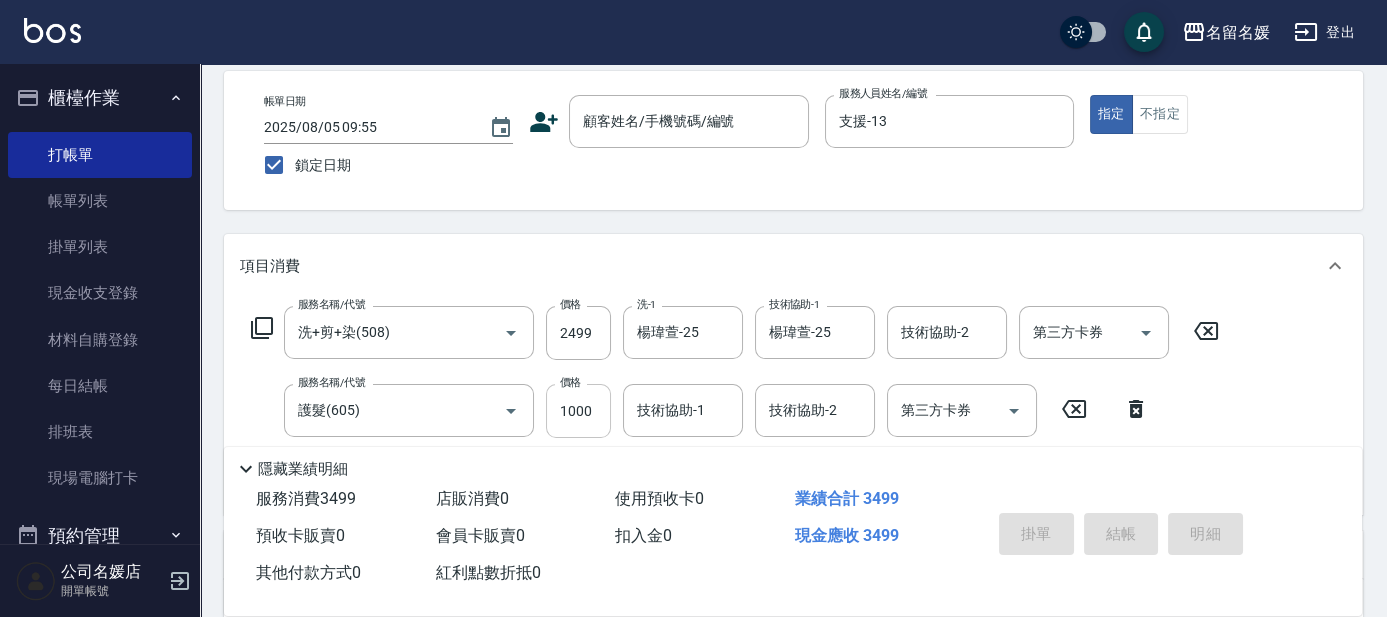 click on "1000" at bounding box center [578, 411] 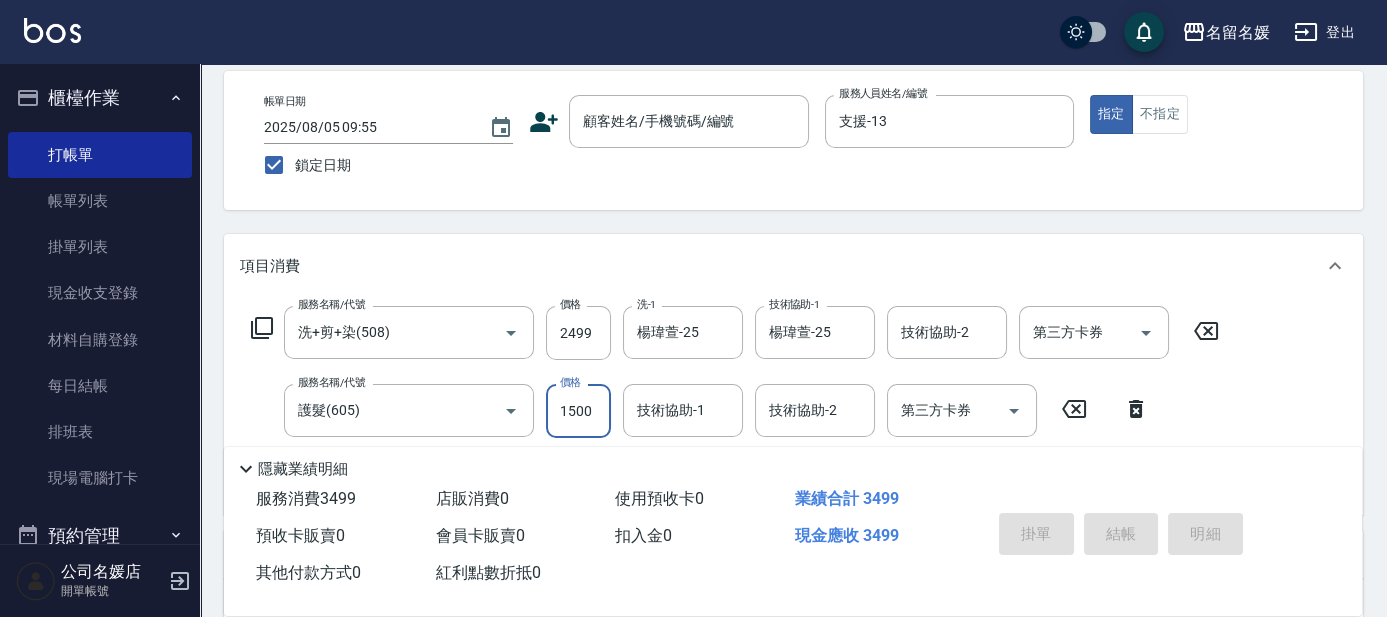 type on "1500" 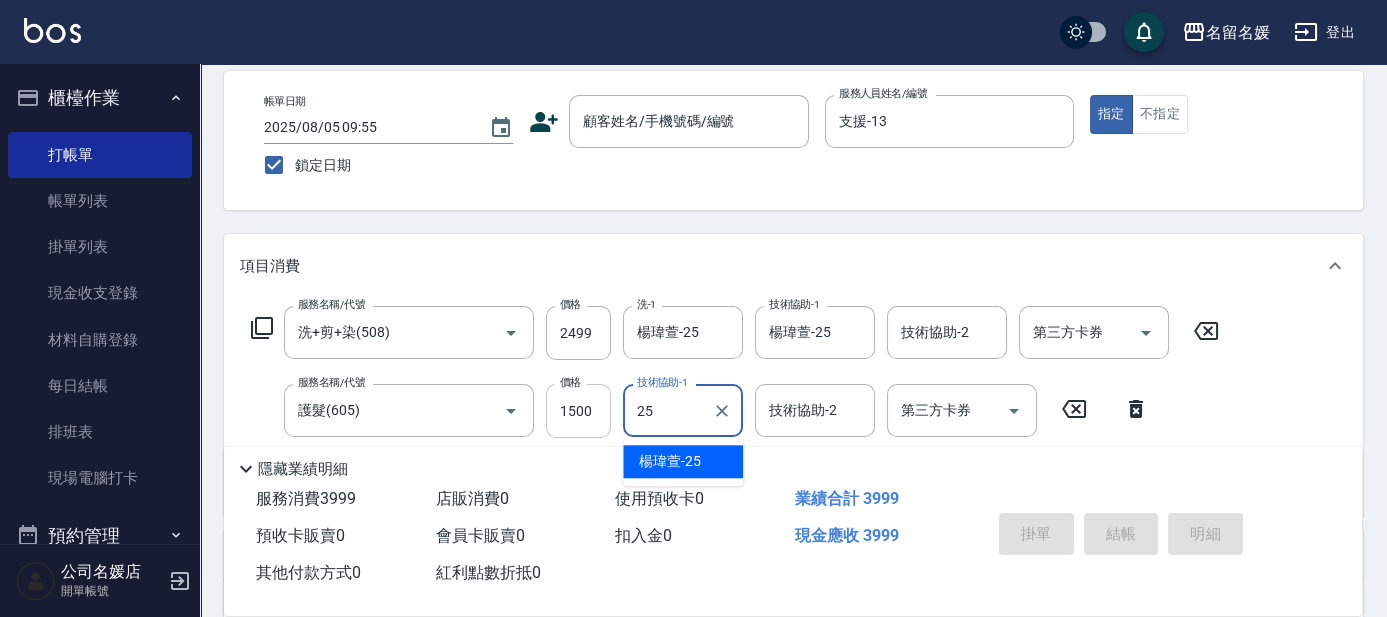 type on "楊瑋萱-25" 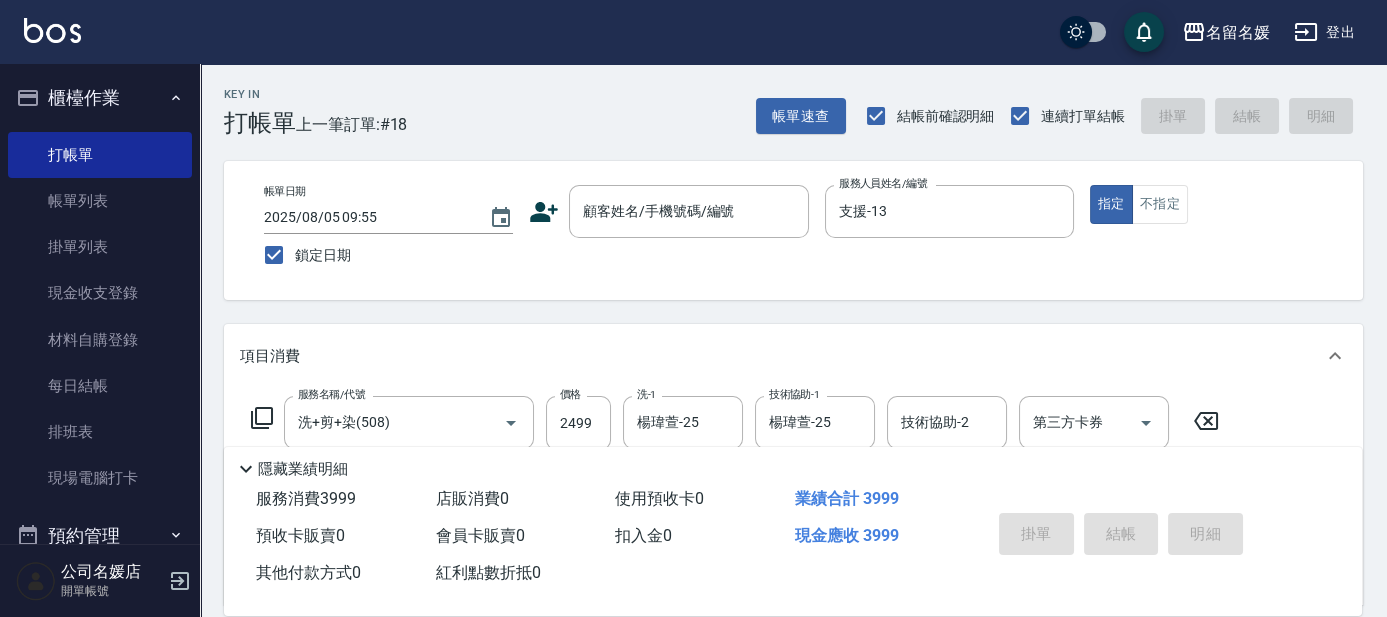 scroll, scrollTop: 0, scrollLeft: 0, axis: both 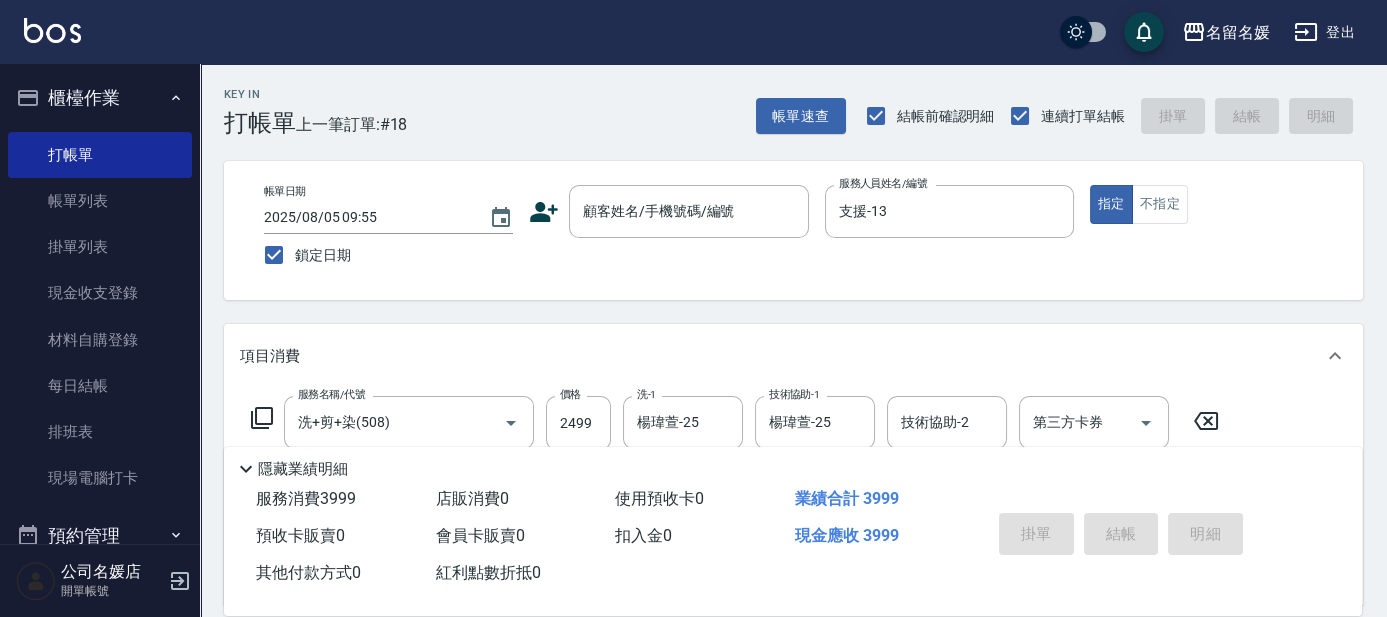 click on "Key In 打帳單 上一筆訂單:#18 帳單速查 結帳前確認明細 連續打單結帳 掛單 結帳 明細 帳單日期 2025/08/05 09:55 鎖定日期 顧客姓名/手機號碼/編號 顧客姓名/手機號碼/編號 服務人員姓名/編號 支援-13 服務人員姓名/編號 指定 不指定 項目消費 服務名稱/代號 洗+剪+染(508) 服務名稱/代號 價格 2499 價格 洗-1 楊瑋萱-25 洗-1 技術協助-1 楊瑋萱-25 技術協助-1 技術協助-2 技術協助-2 第三方卡券 第三方卡券 服務名稱/代號 護髮(605) 服務名稱/代號 價格 1500 價格 技術協助-1 楊瑋萱-25 技術協助-1 技術協助-2 技術協助-2 第三方卡券 第三方卡券 店販銷售 服務人員姓名/編號 服務人員姓名/編號 商品代號/名稱 商品代號/名稱 預收卡販賣 卡券名稱/代號 卡券名稱/代號 使用預收卡 其他付款方式 其他付款方式 其他付款方式 備註及來源 備註 備註 訂單來源 ​ 訂單來源 隱藏業績明細 服務消費  0" at bounding box center [793, 557] 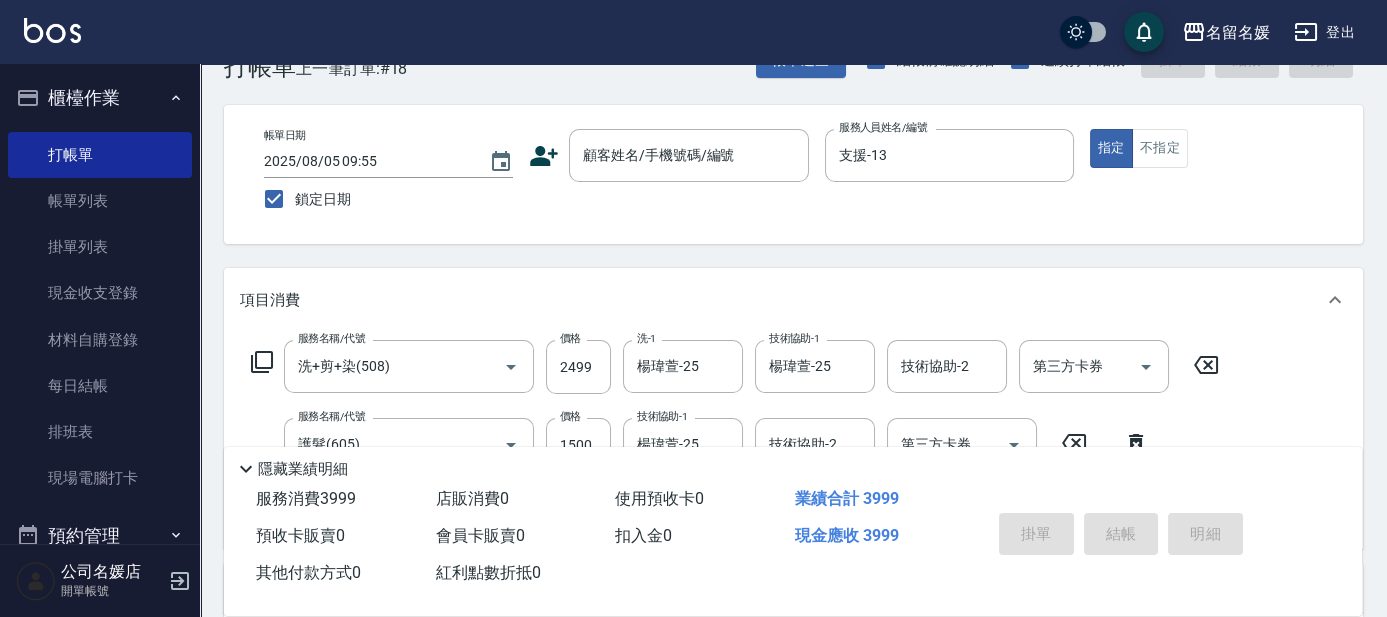 scroll, scrollTop: 0, scrollLeft: 0, axis: both 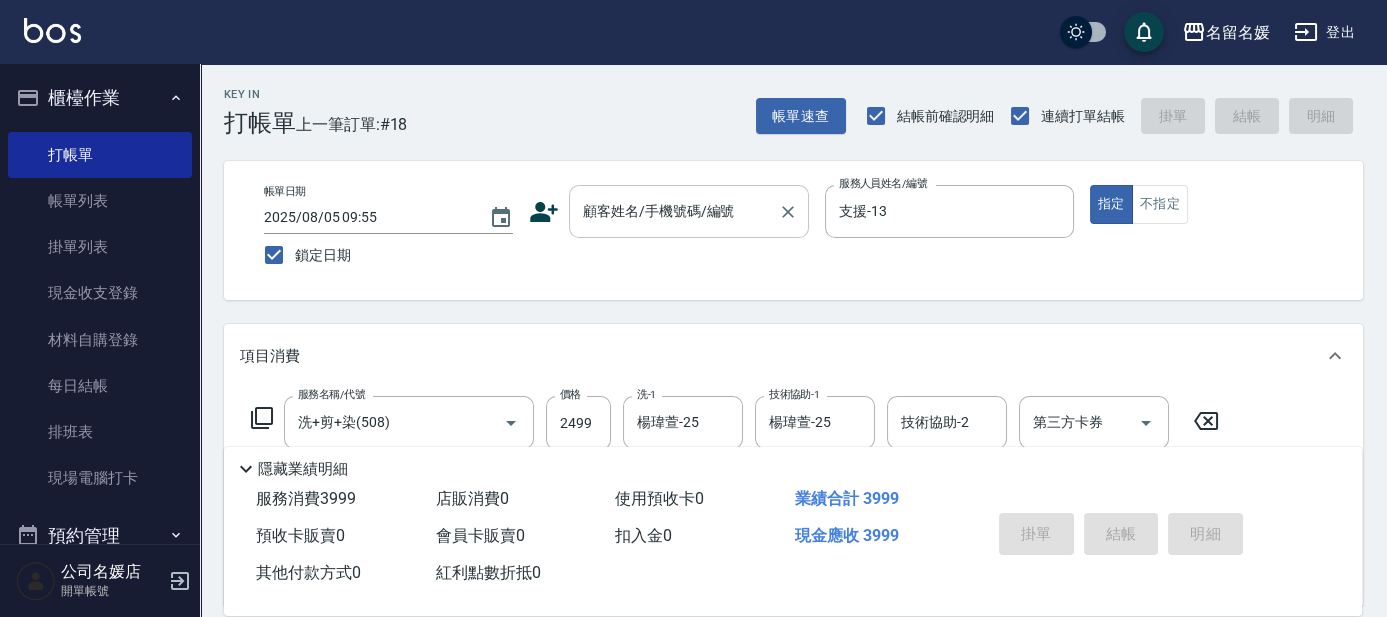 drag, startPoint x: 559, startPoint y: 195, endPoint x: 592, endPoint y: 203, distance: 33.955853 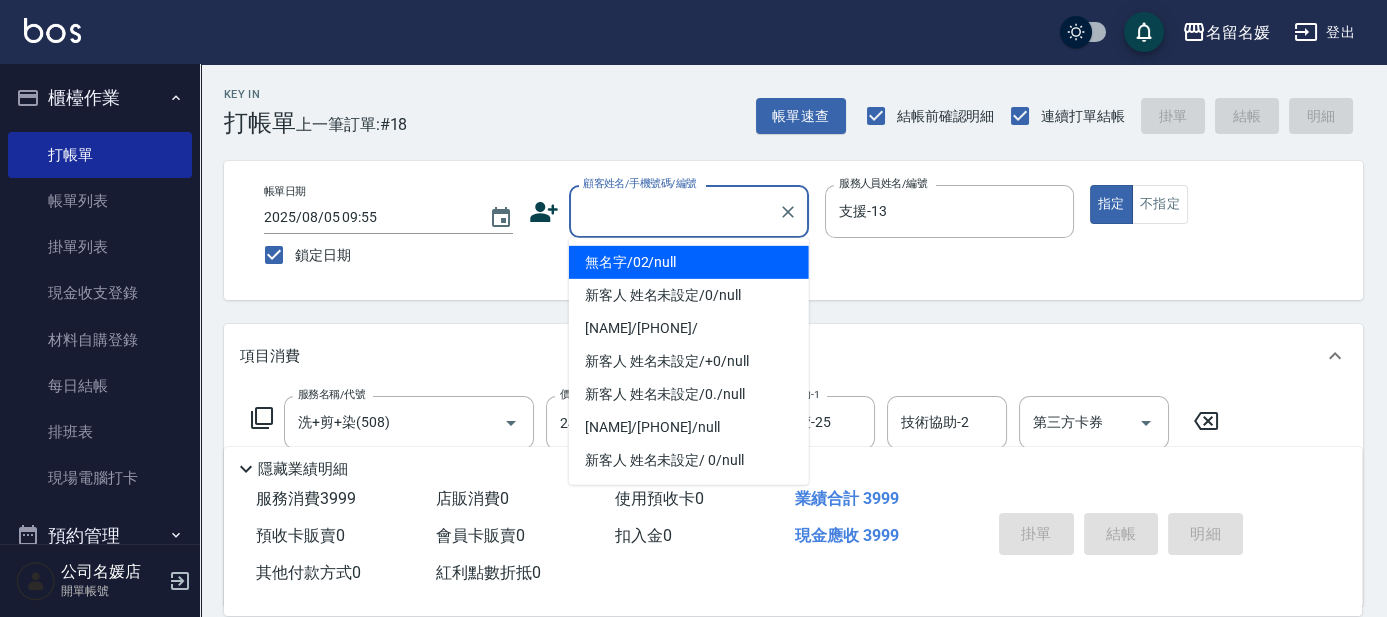 click on "無名字/02/null" at bounding box center [689, 262] 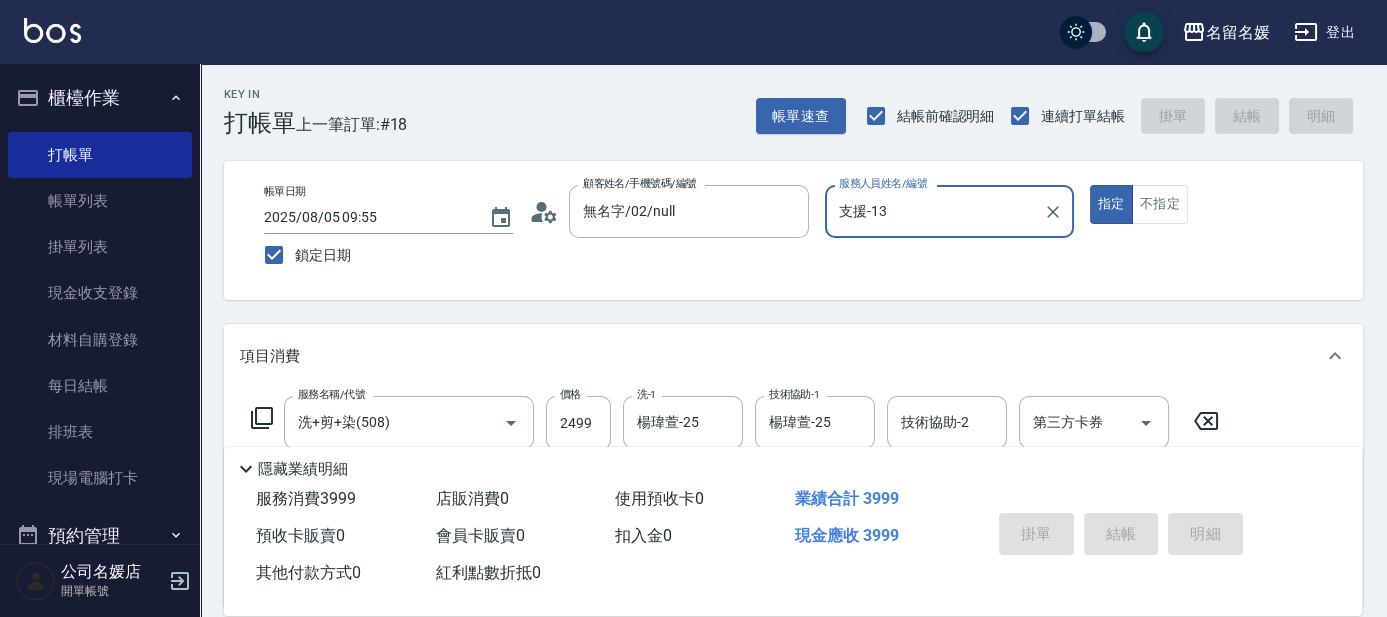 type 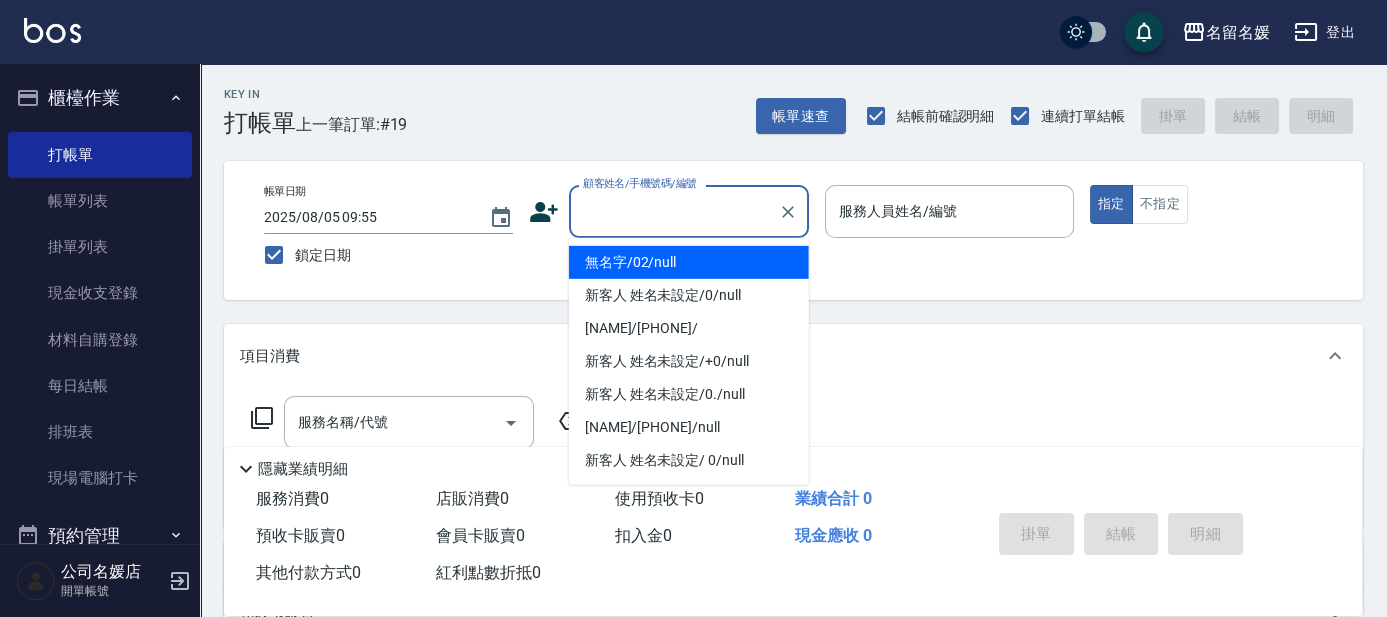 click on "顧客姓名/手機號碼/編號" at bounding box center (674, 211) 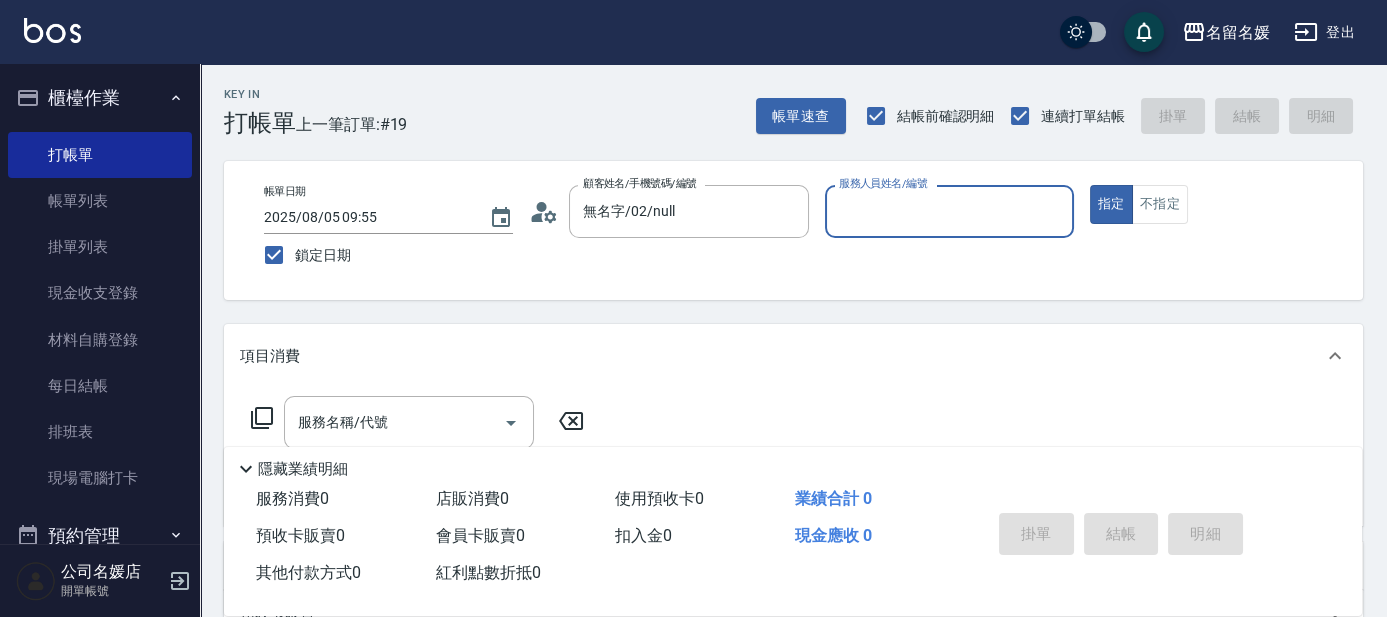 click on "服務人員姓名/編號" at bounding box center (949, 211) 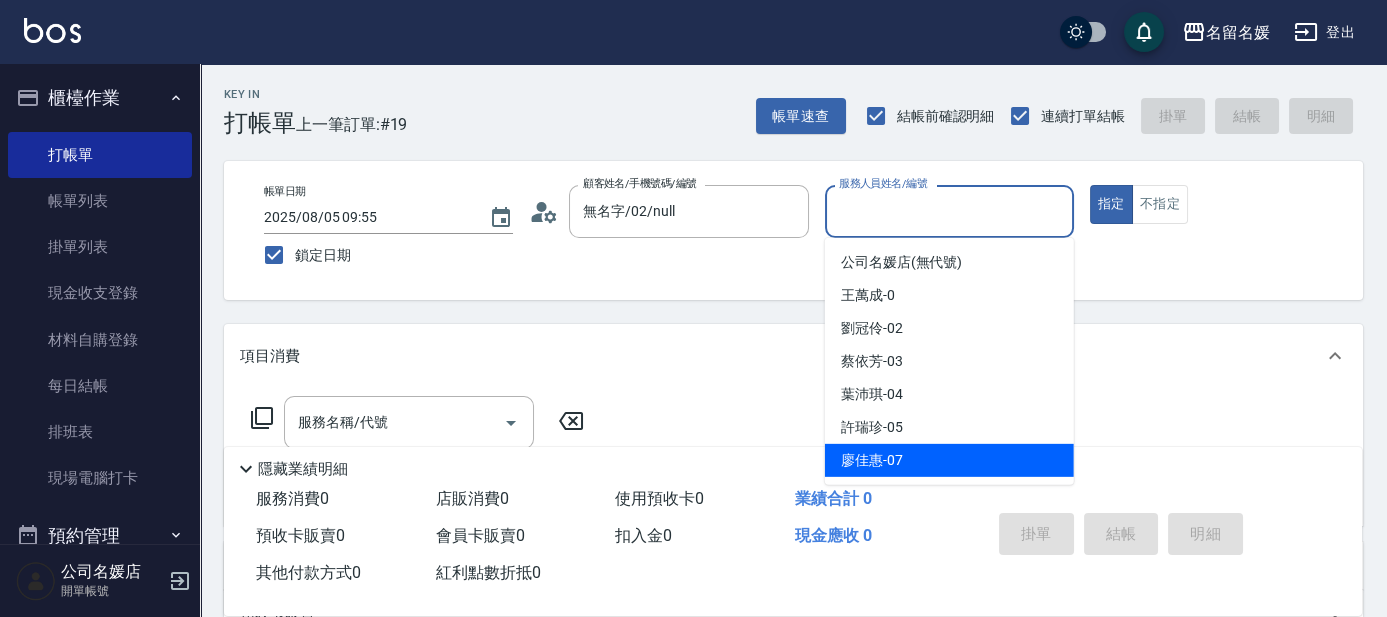 click on "廖佳惠 -07" at bounding box center (872, 460) 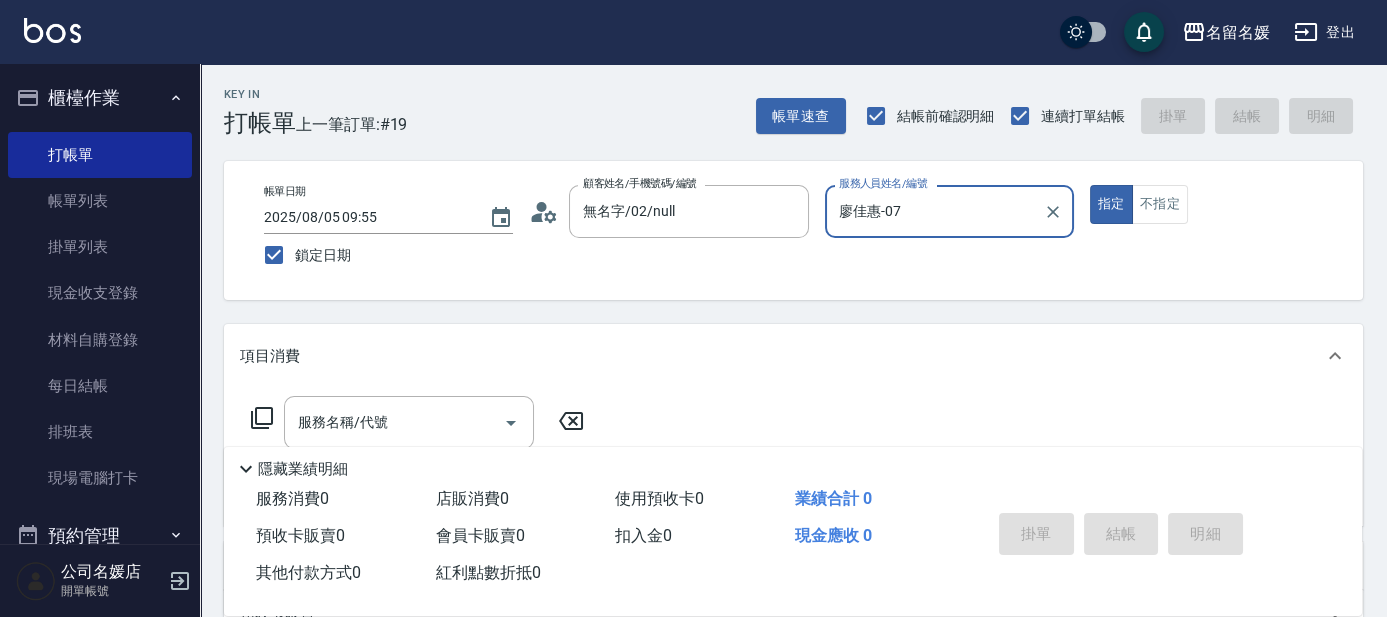 click 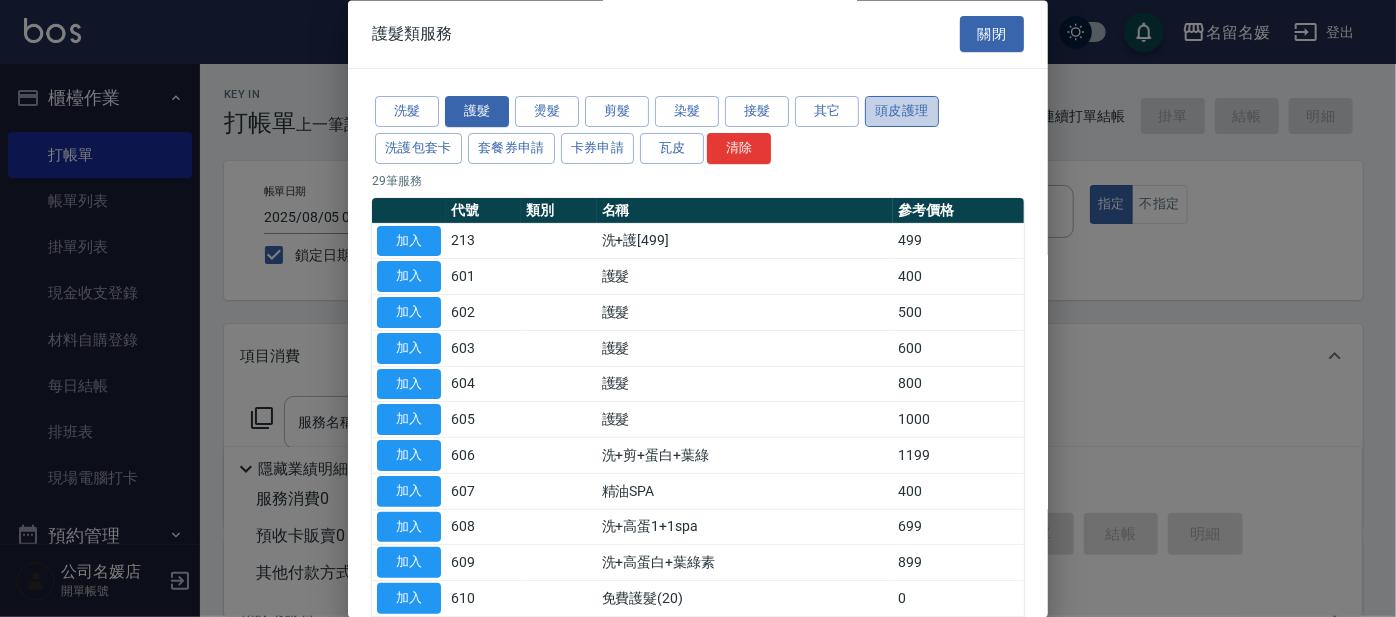 click on "頭皮護理" at bounding box center (902, 112) 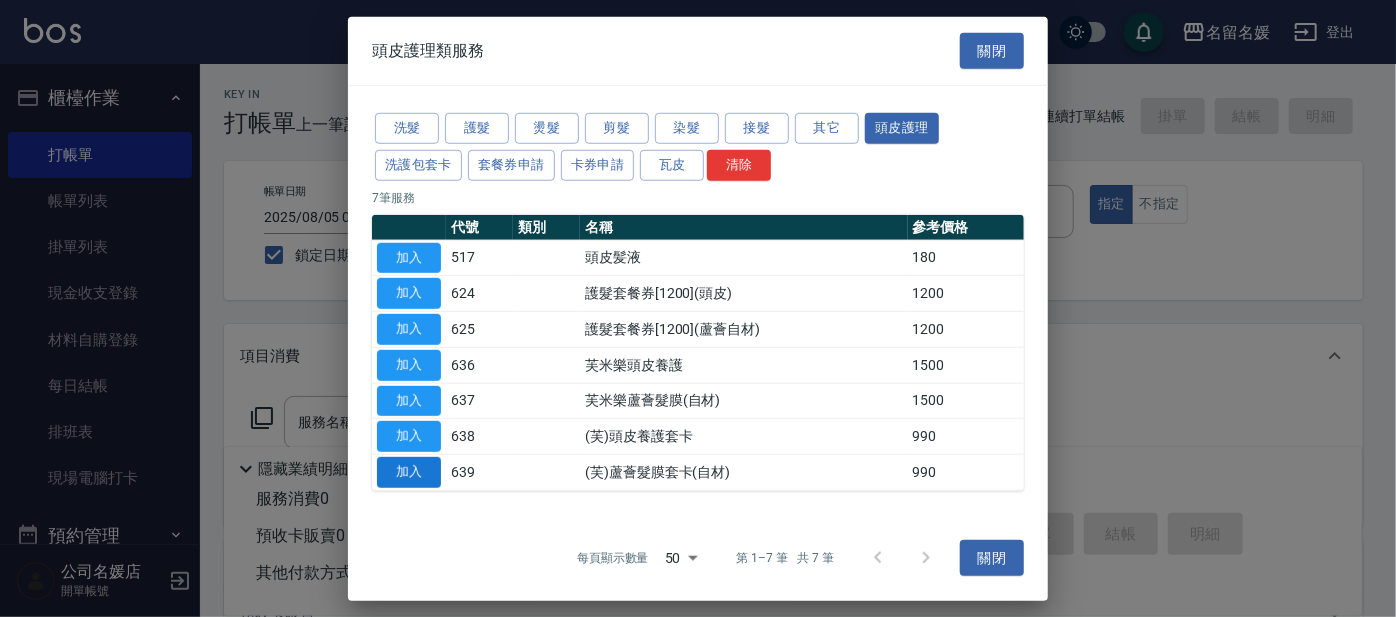click on "加入" at bounding box center [409, 472] 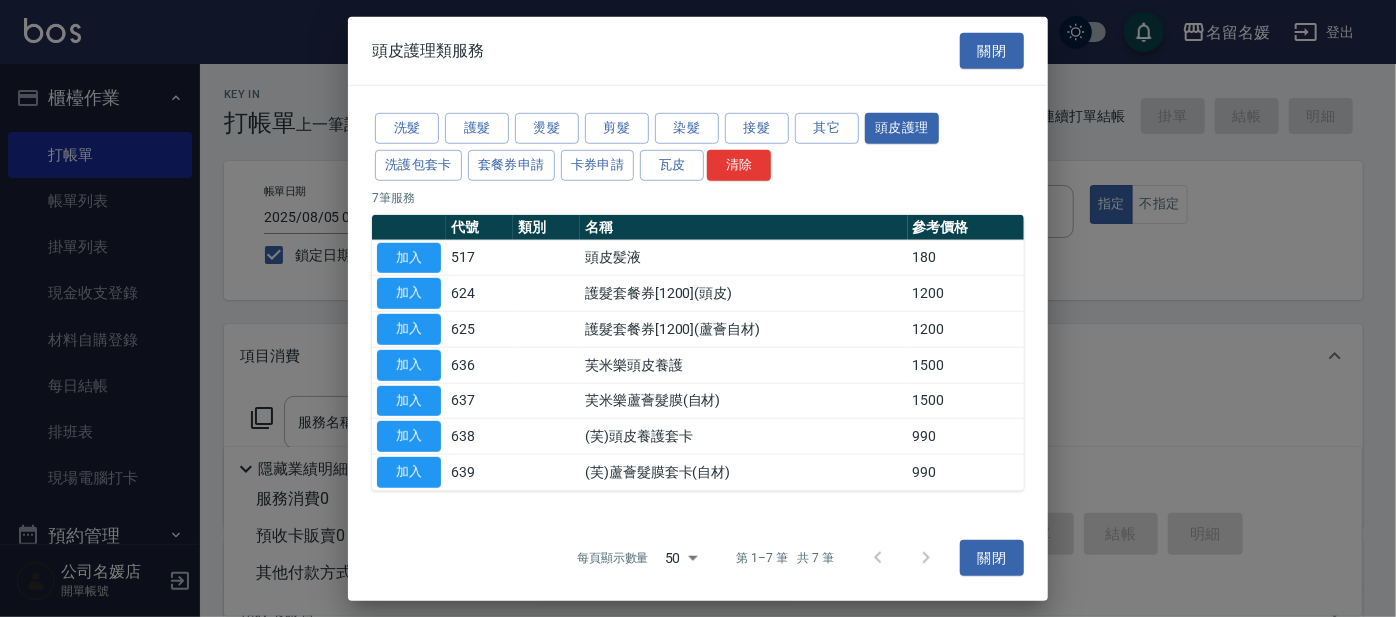 type on "(芙)蘆薈髮膜套卡(自材)(639)" 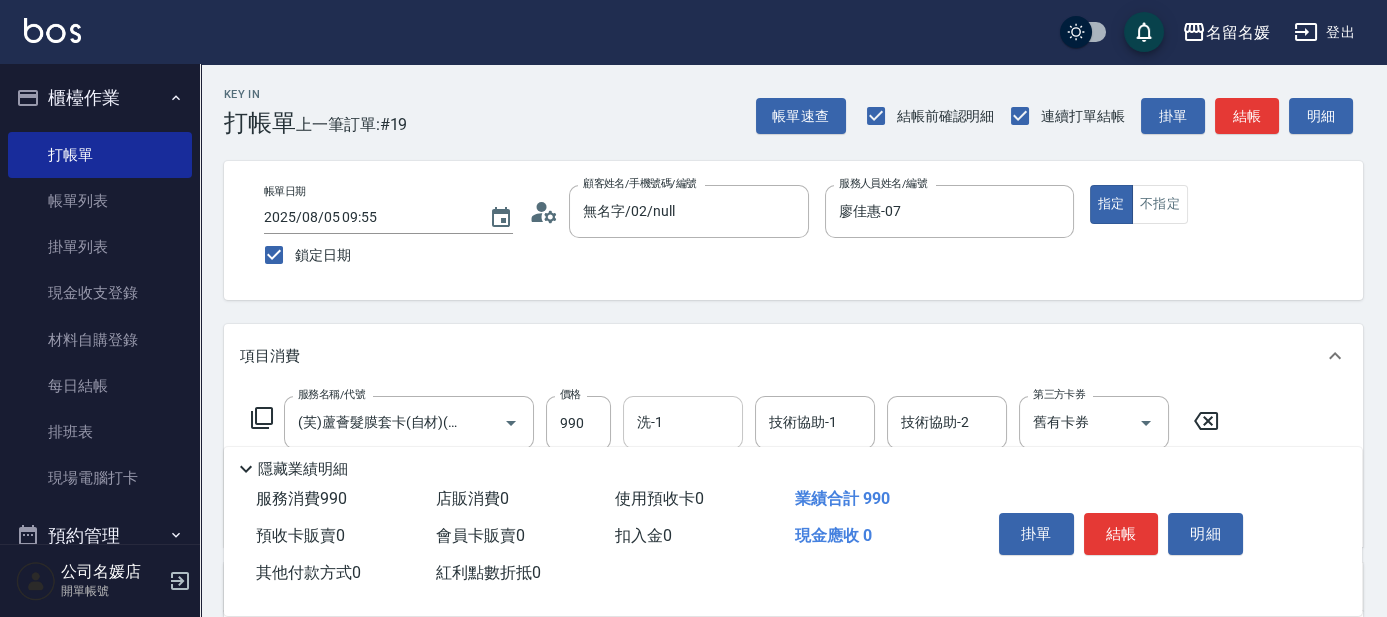 click on "洗-1" at bounding box center [683, 422] 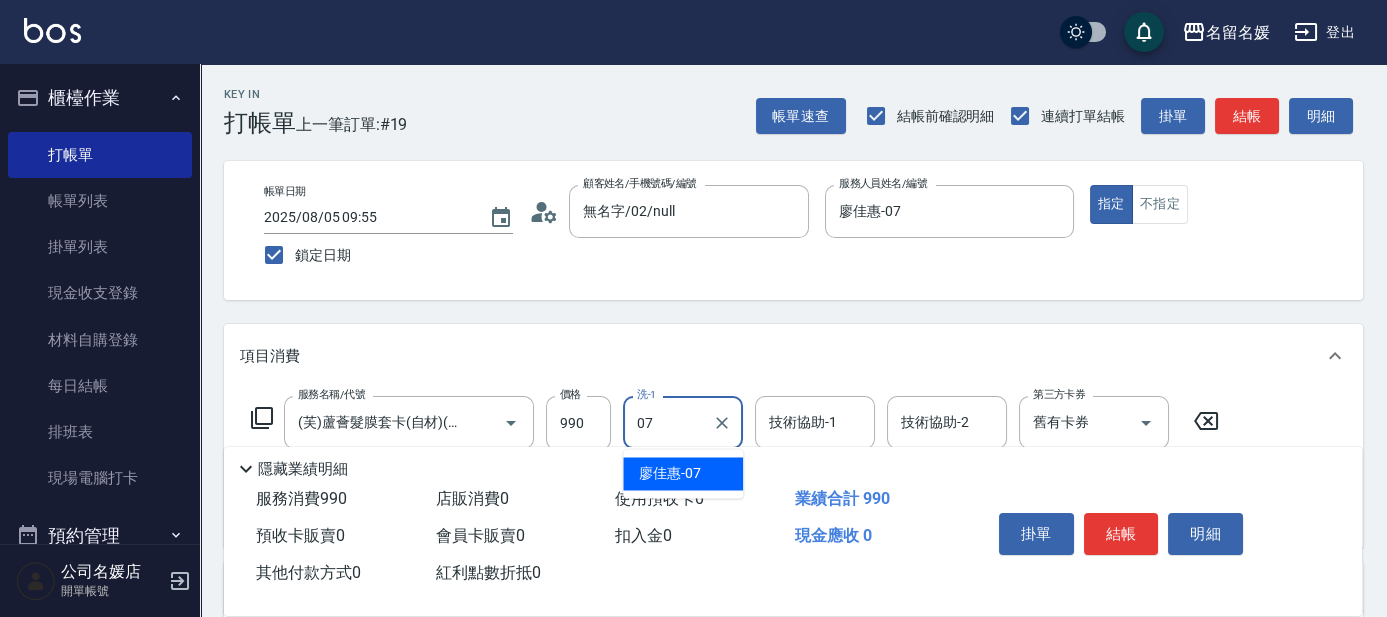 drag, startPoint x: 693, startPoint y: 471, endPoint x: 800, endPoint y: 420, distance: 118.5327 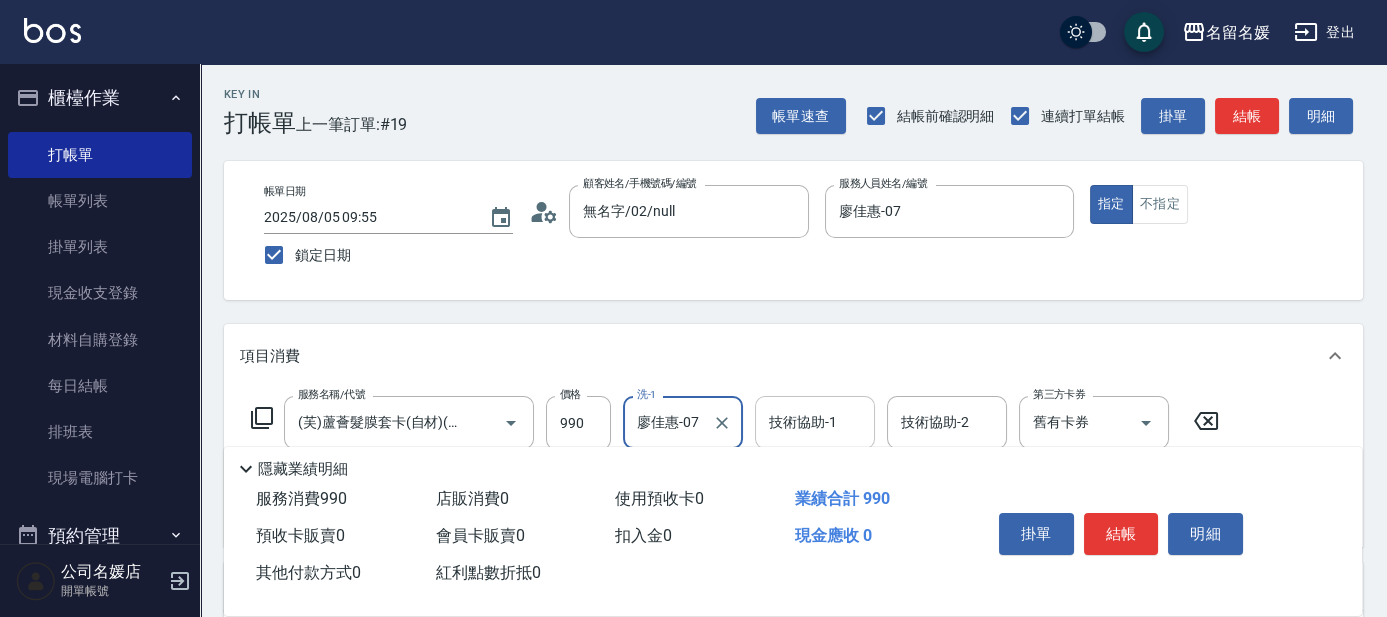 type on "廖佳惠-07" 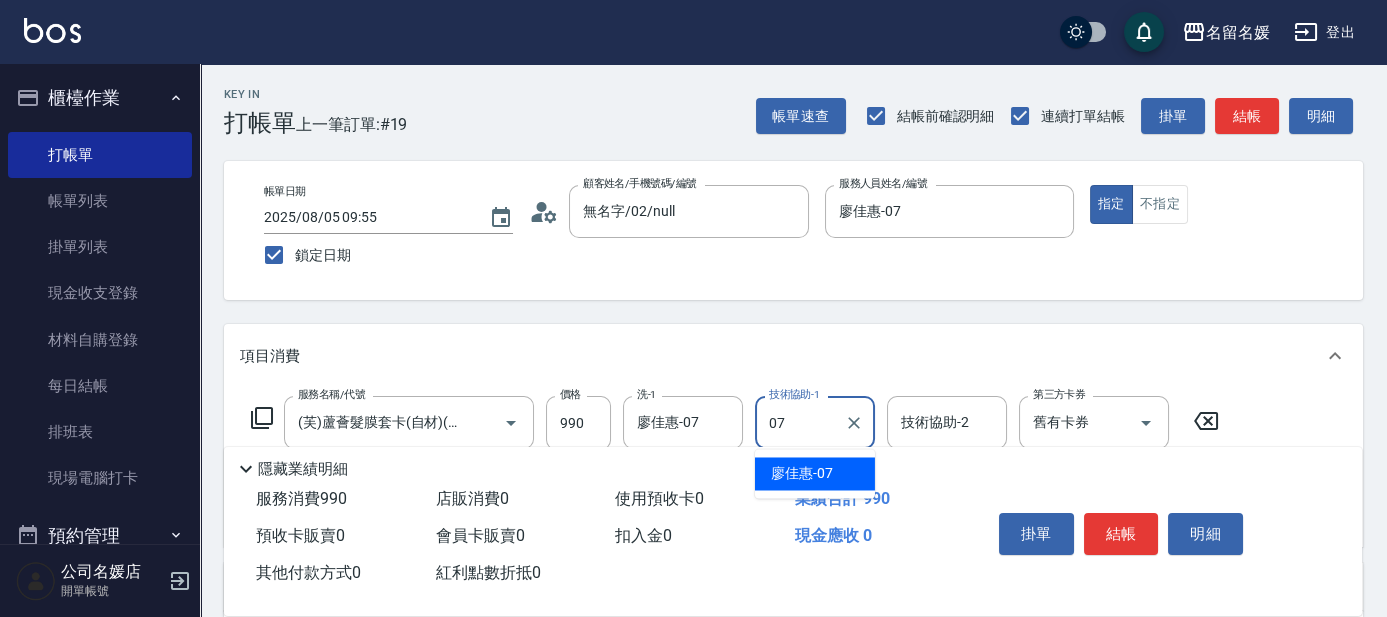 click on "廖佳惠 -07" at bounding box center (802, 473) 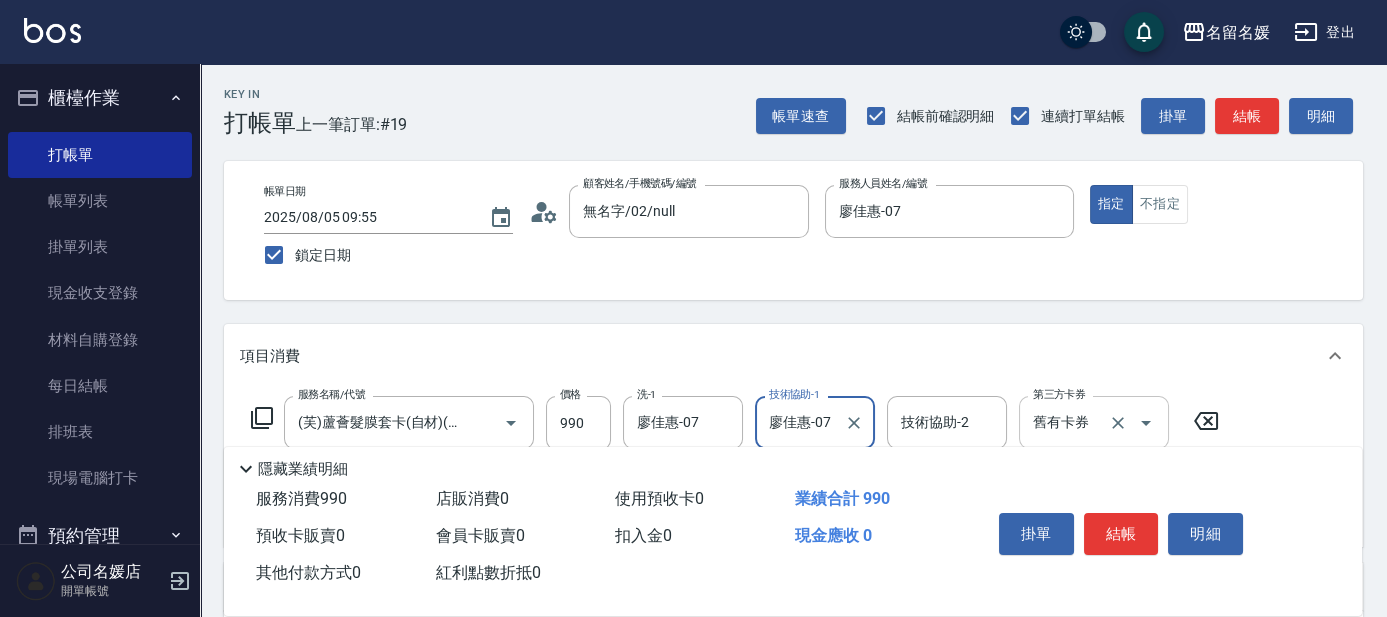 type on "廖佳惠-07" 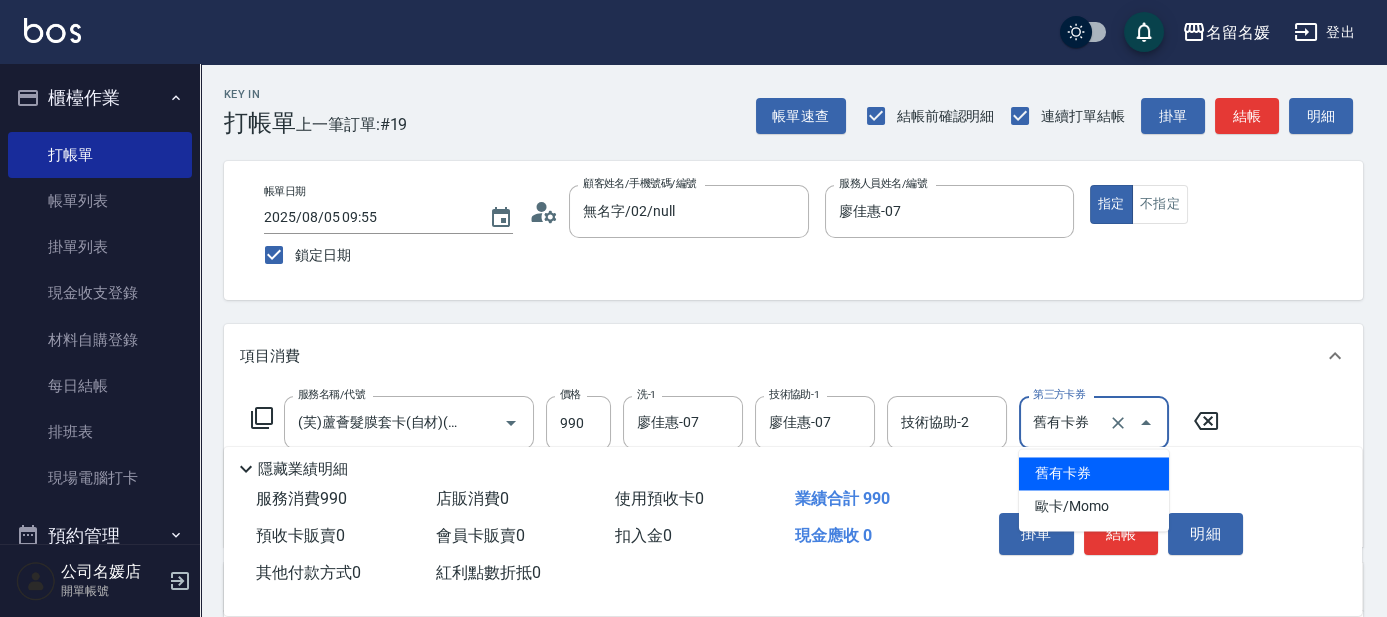 click on "舊有卡券" at bounding box center [1094, 473] 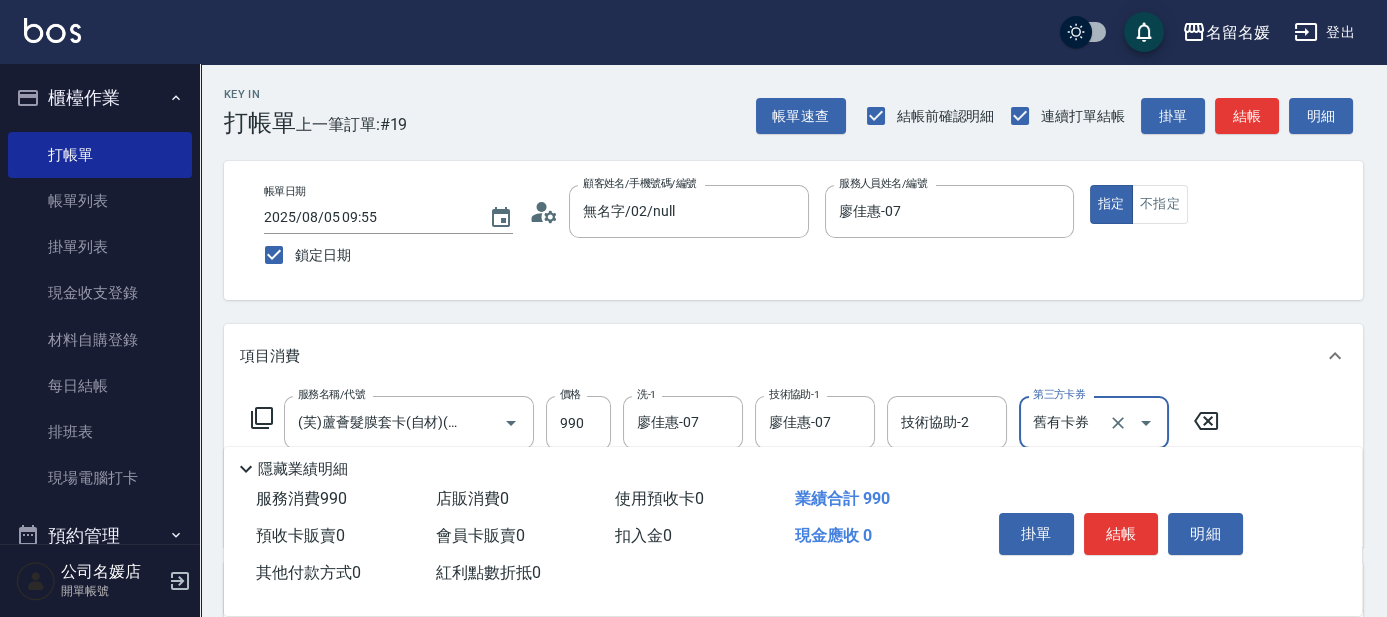 click 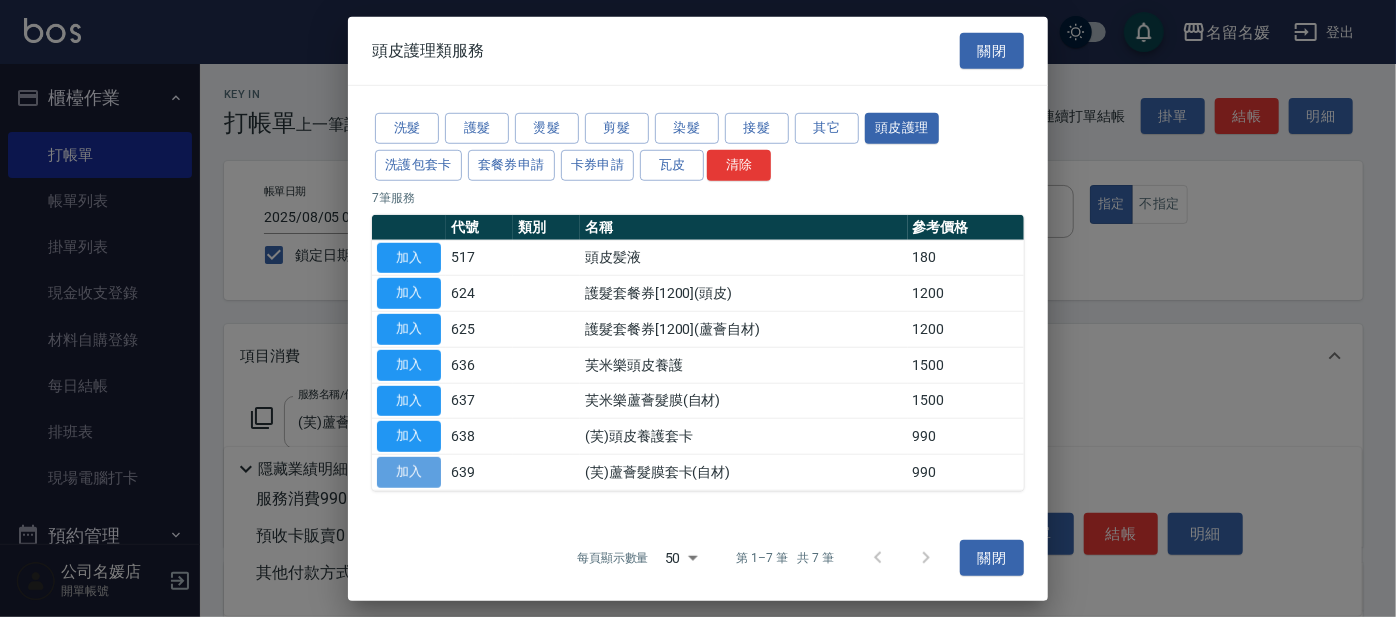 click on "加入" at bounding box center [409, 472] 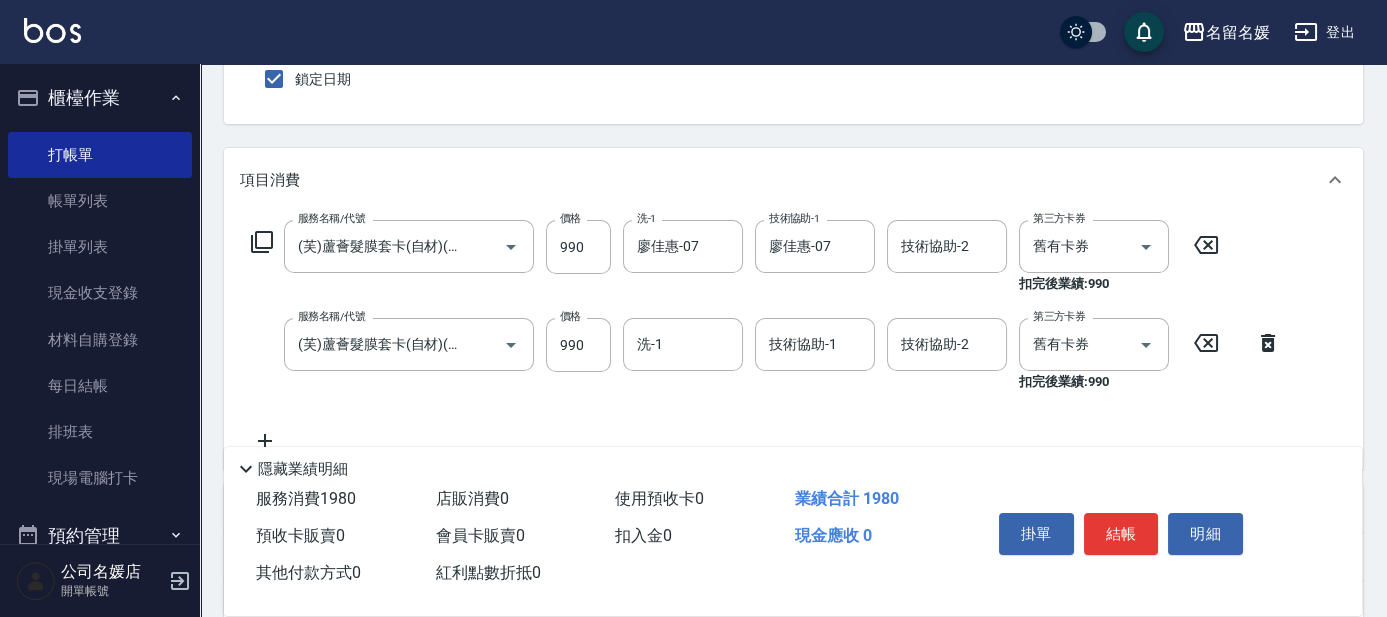 scroll, scrollTop: 181, scrollLeft: 0, axis: vertical 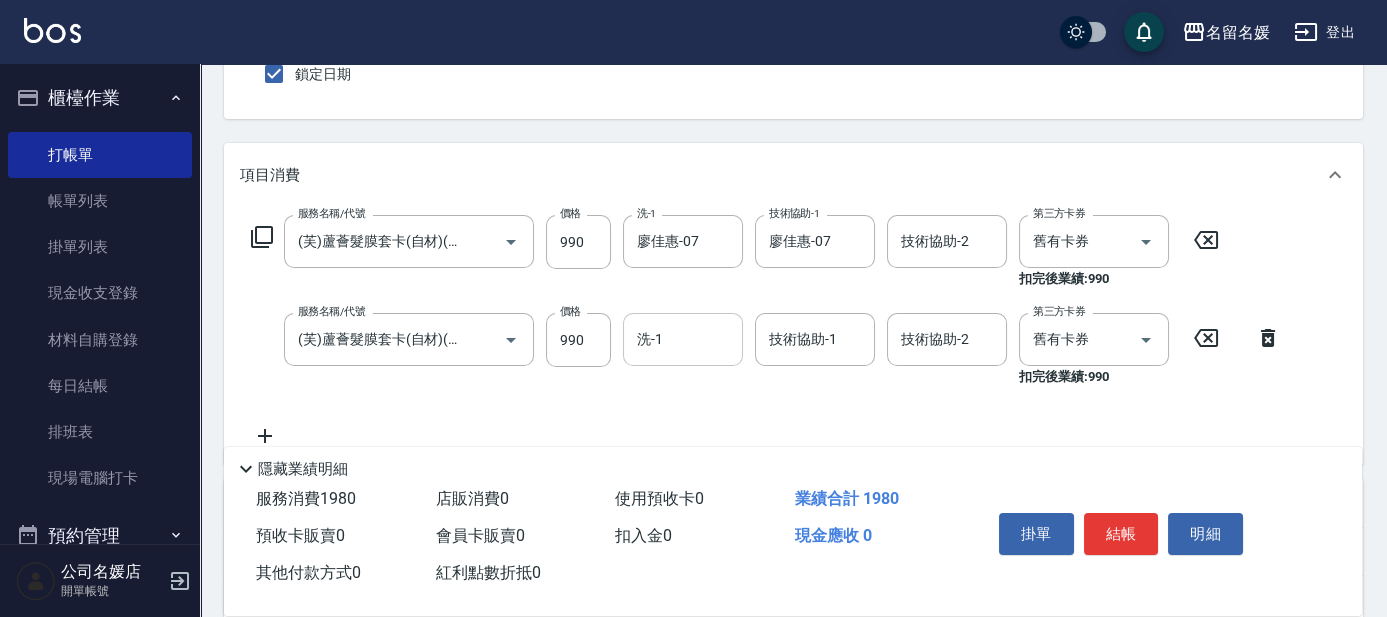 click on "洗-1" at bounding box center (683, 339) 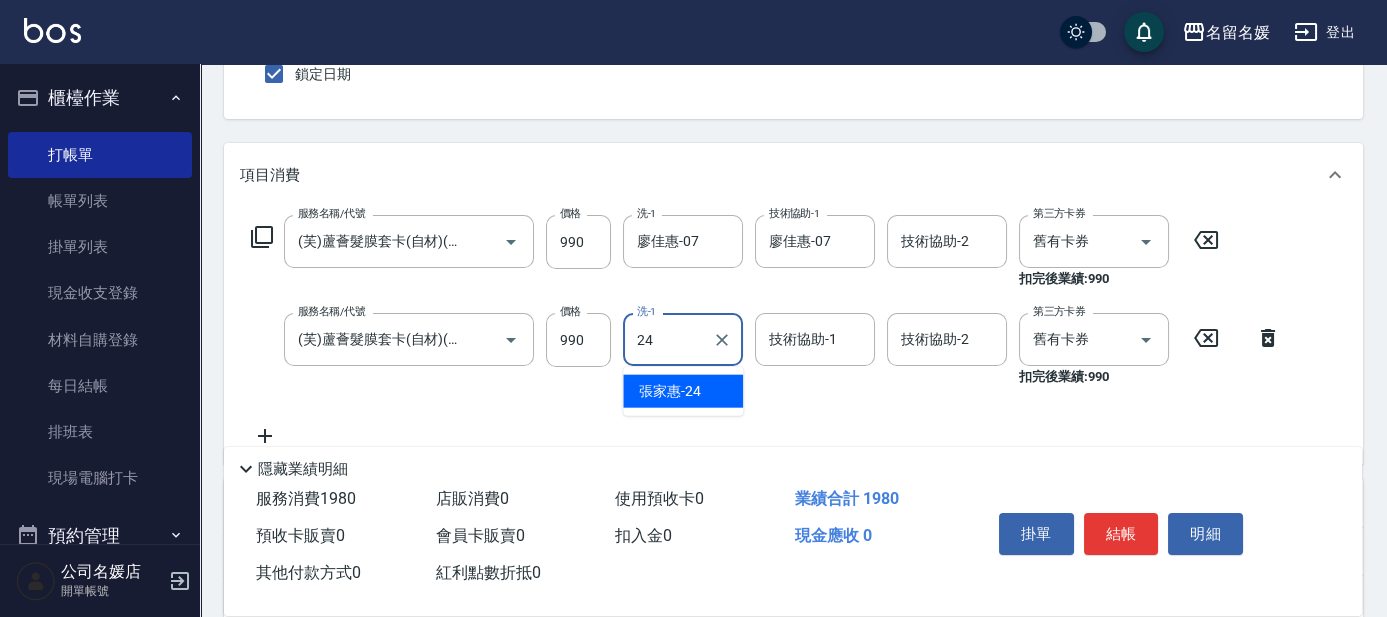 click on "張家惠 -24" at bounding box center (683, 391) 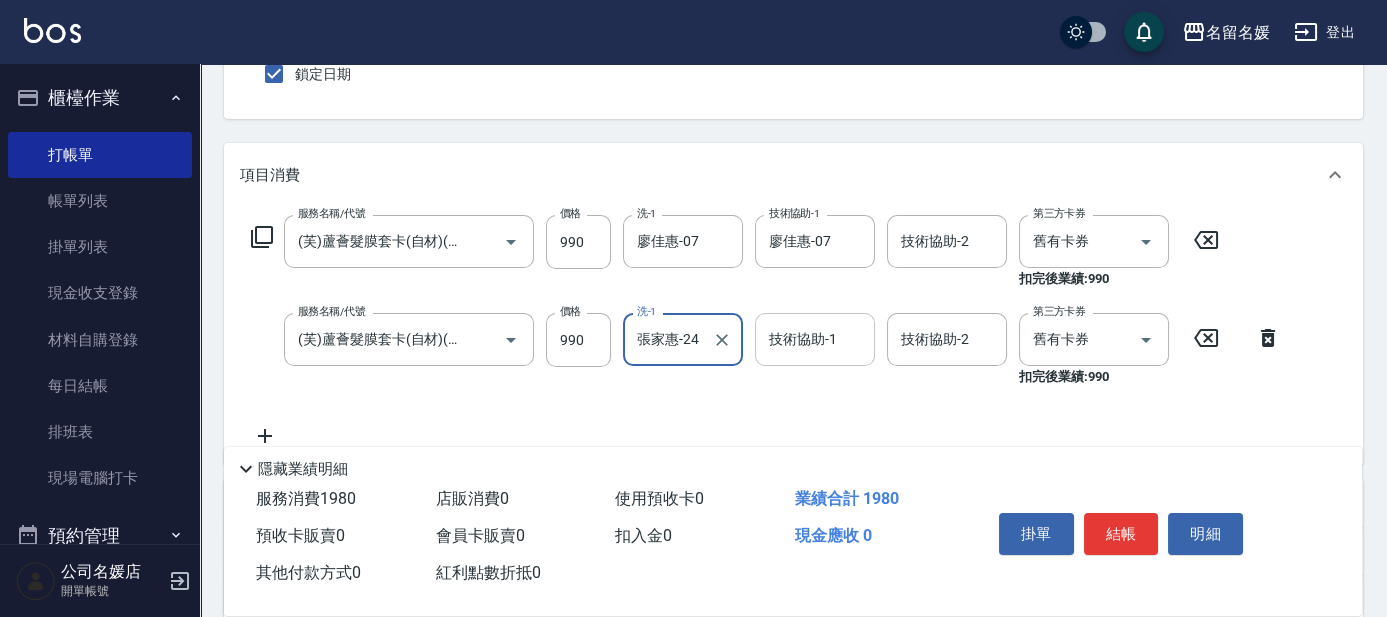 type on "張家惠-24" 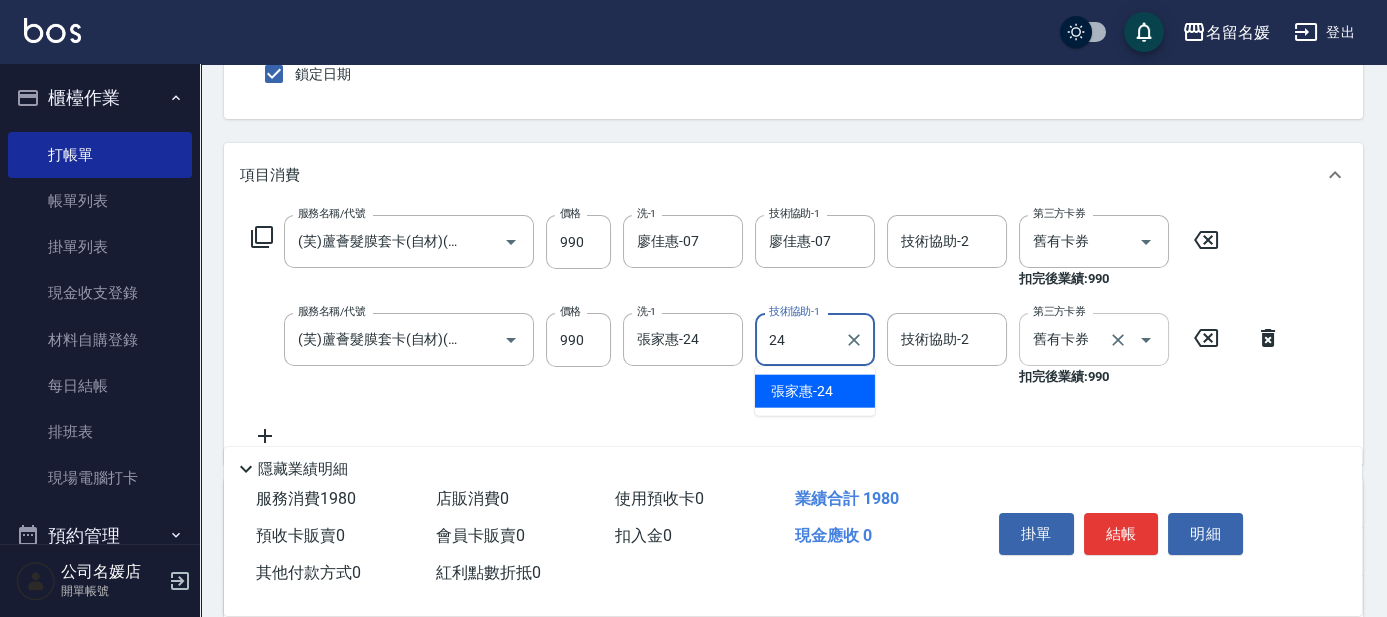 drag, startPoint x: 808, startPoint y: 389, endPoint x: 1056, endPoint y: 323, distance: 256.63202 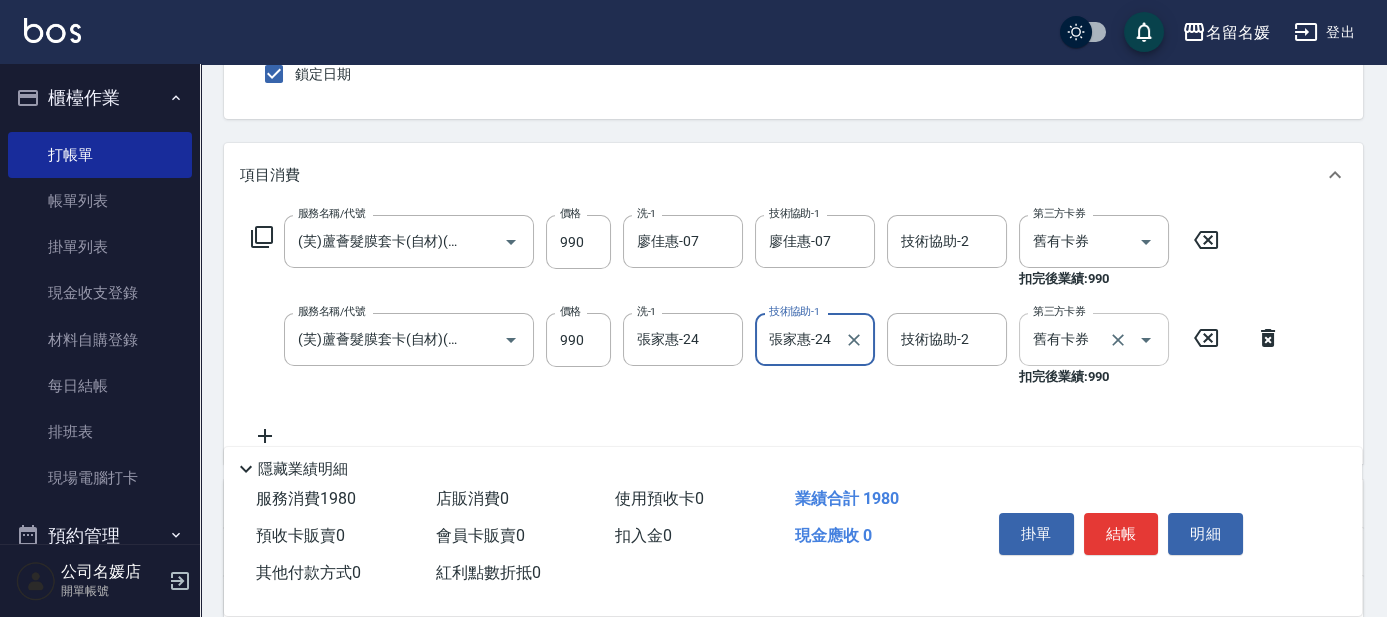 type on "張家惠-24" 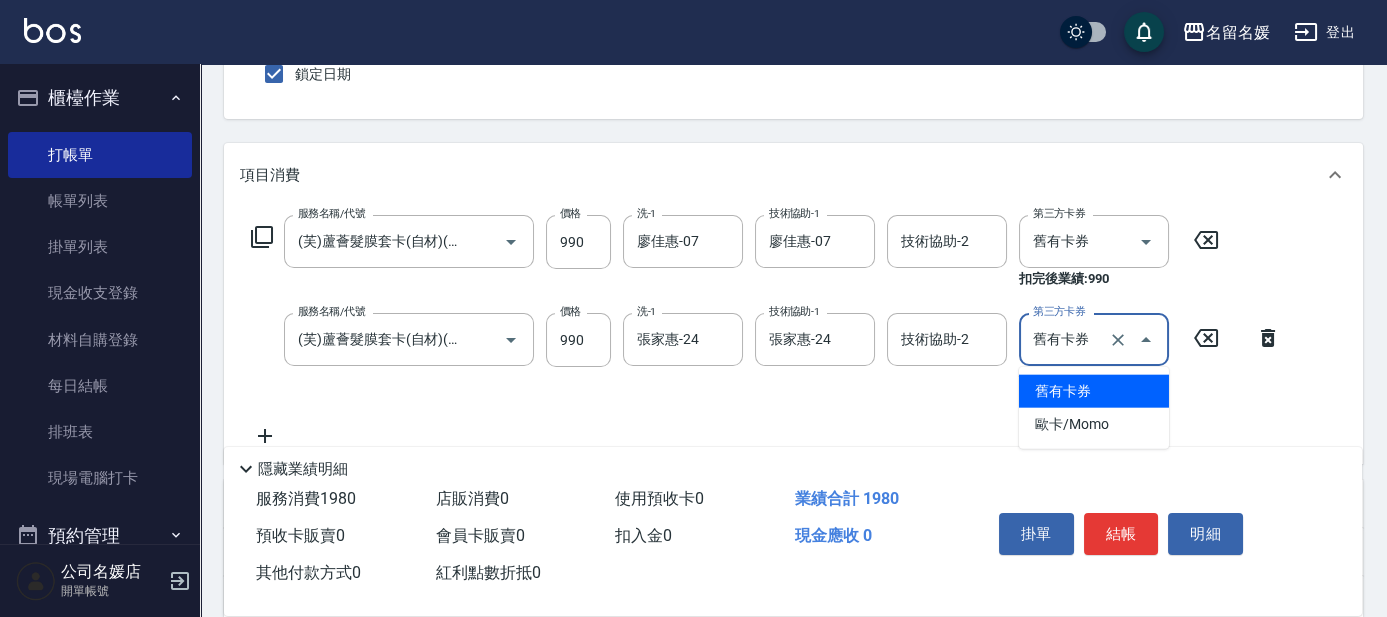 click on "舊有卡券" at bounding box center (1094, 391) 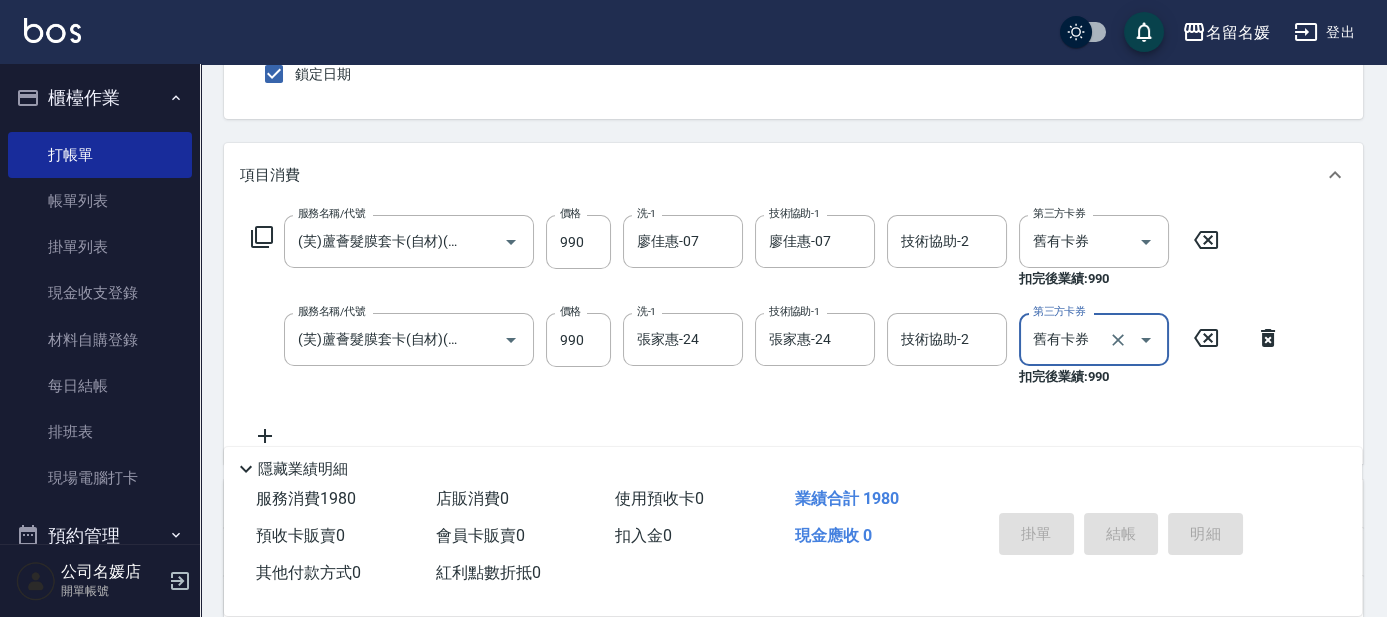 type 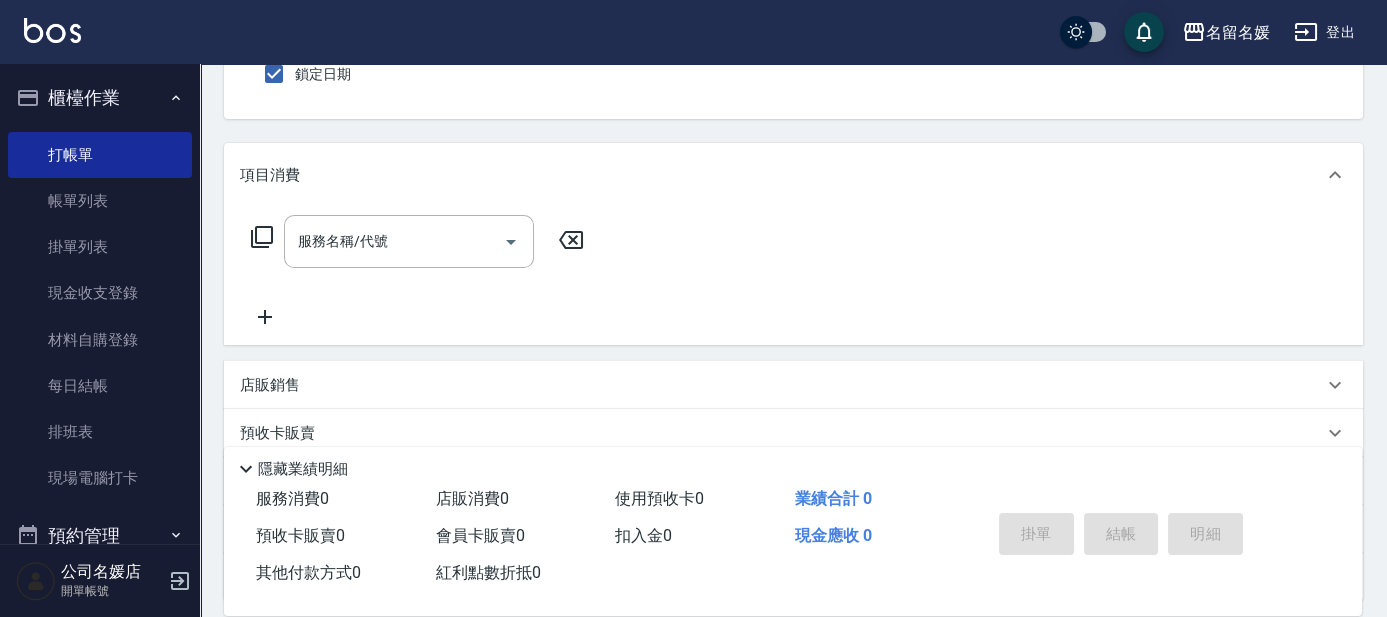 scroll, scrollTop: 0, scrollLeft: 0, axis: both 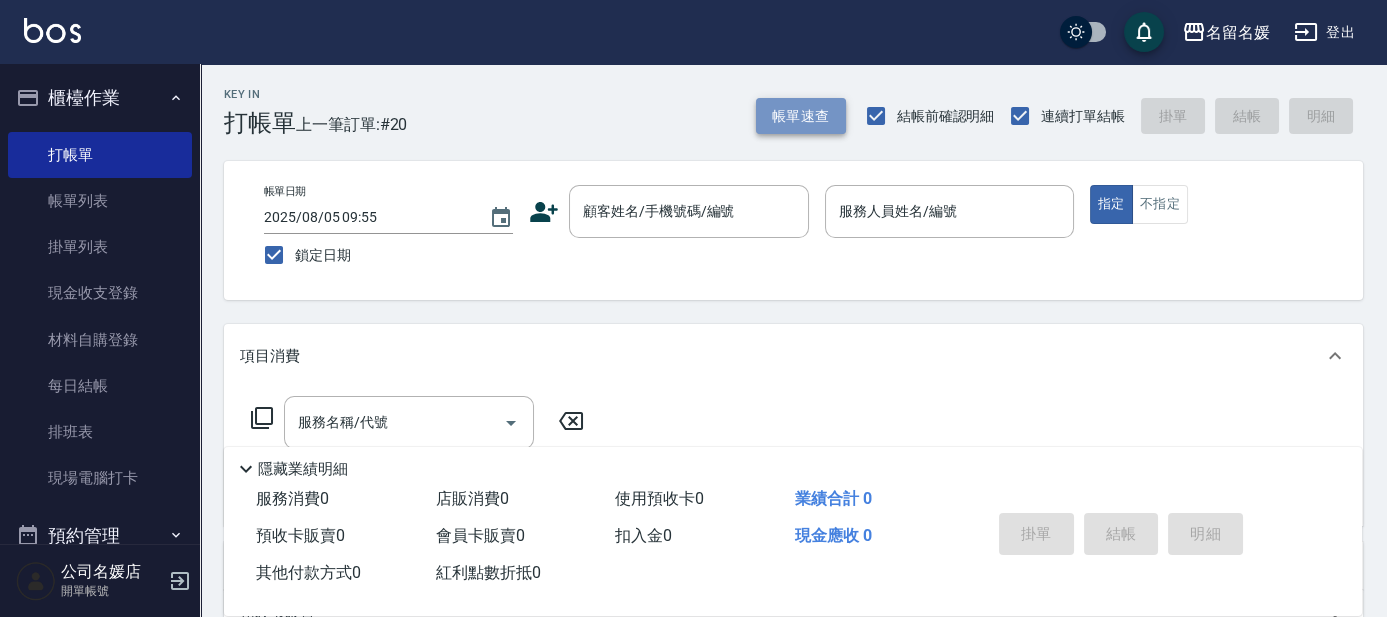 click on "帳單速查" at bounding box center [801, 116] 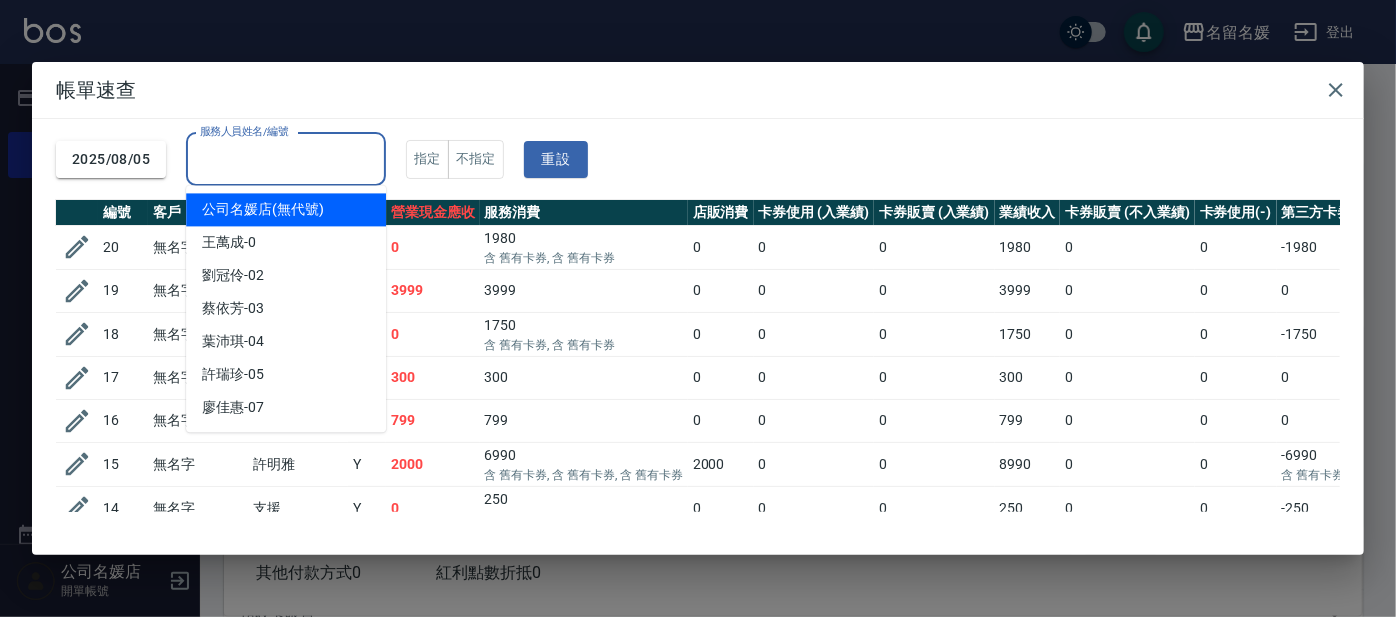 click on "服務人員姓名/編號 服務人員姓名/編號" at bounding box center [286, 159] 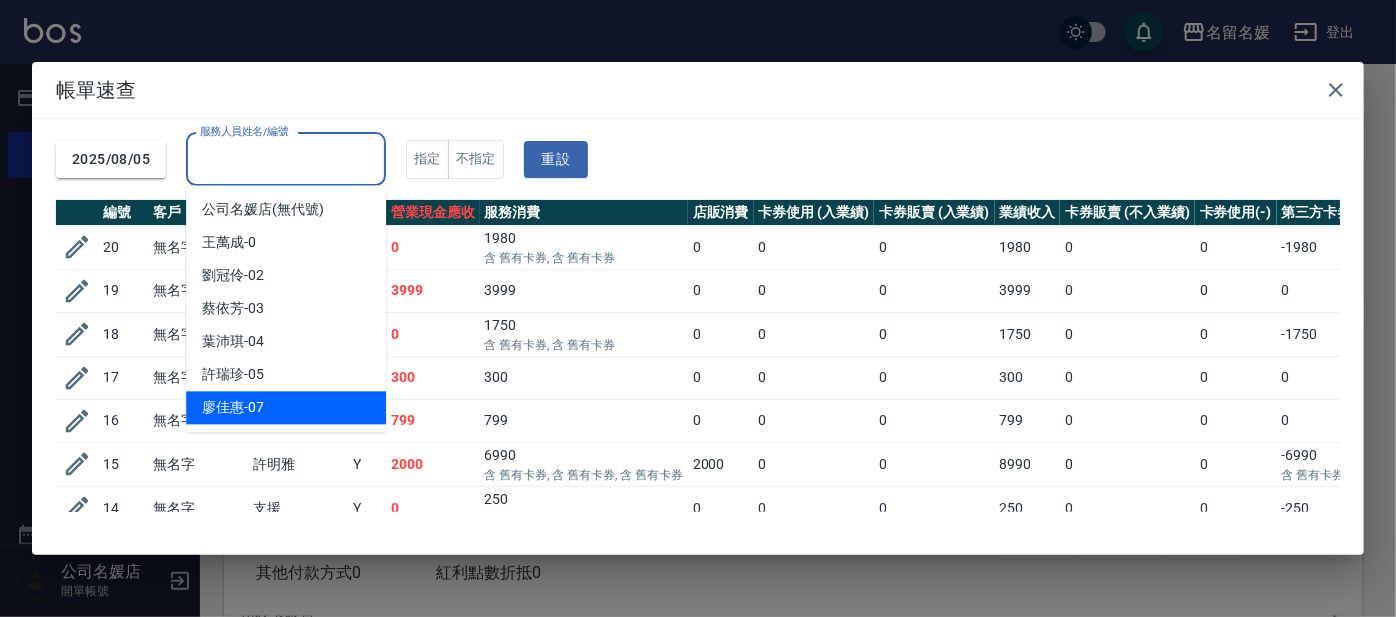 click on "廖佳惠 -07" at bounding box center (286, 407) 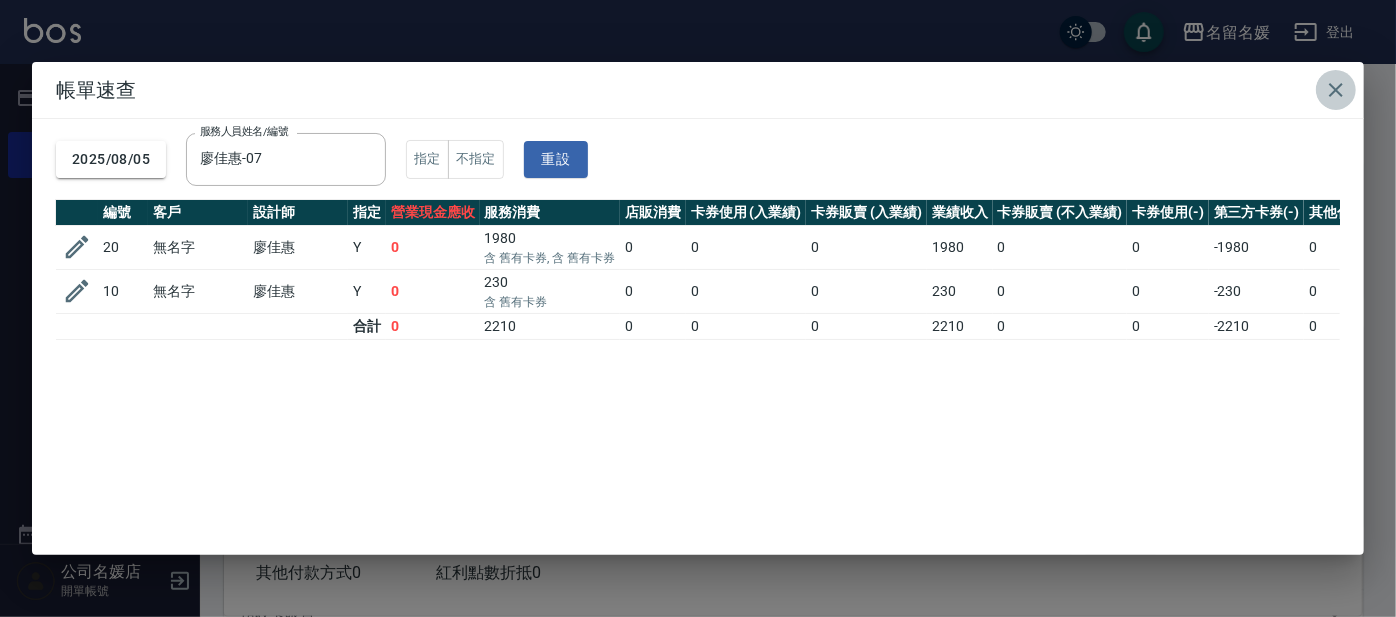 click 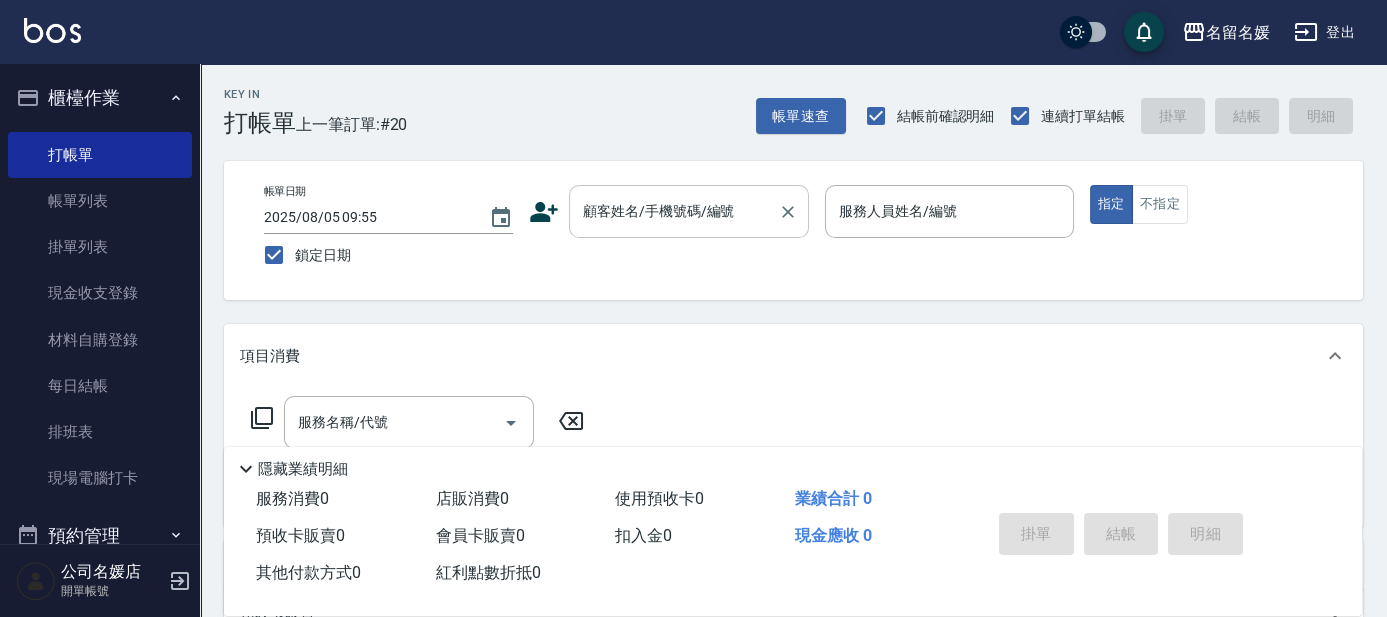 click on "顧客姓名/手機號碼/編號" at bounding box center (689, 211) 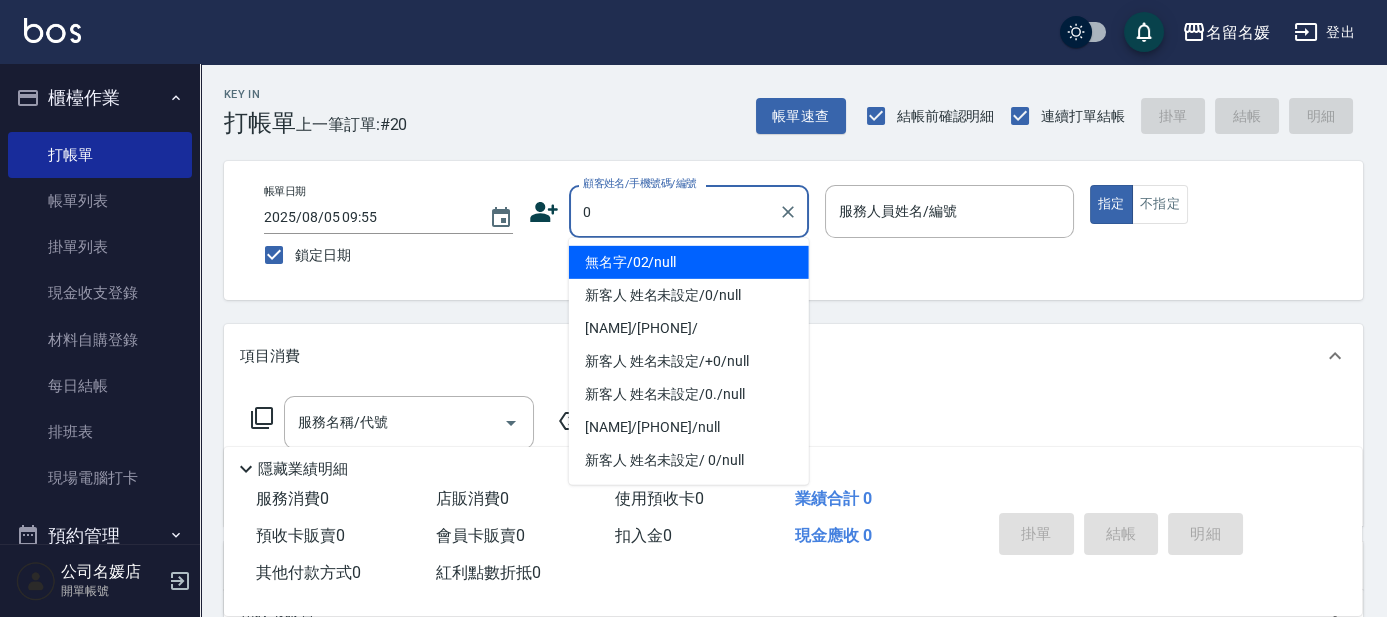 type on "0" 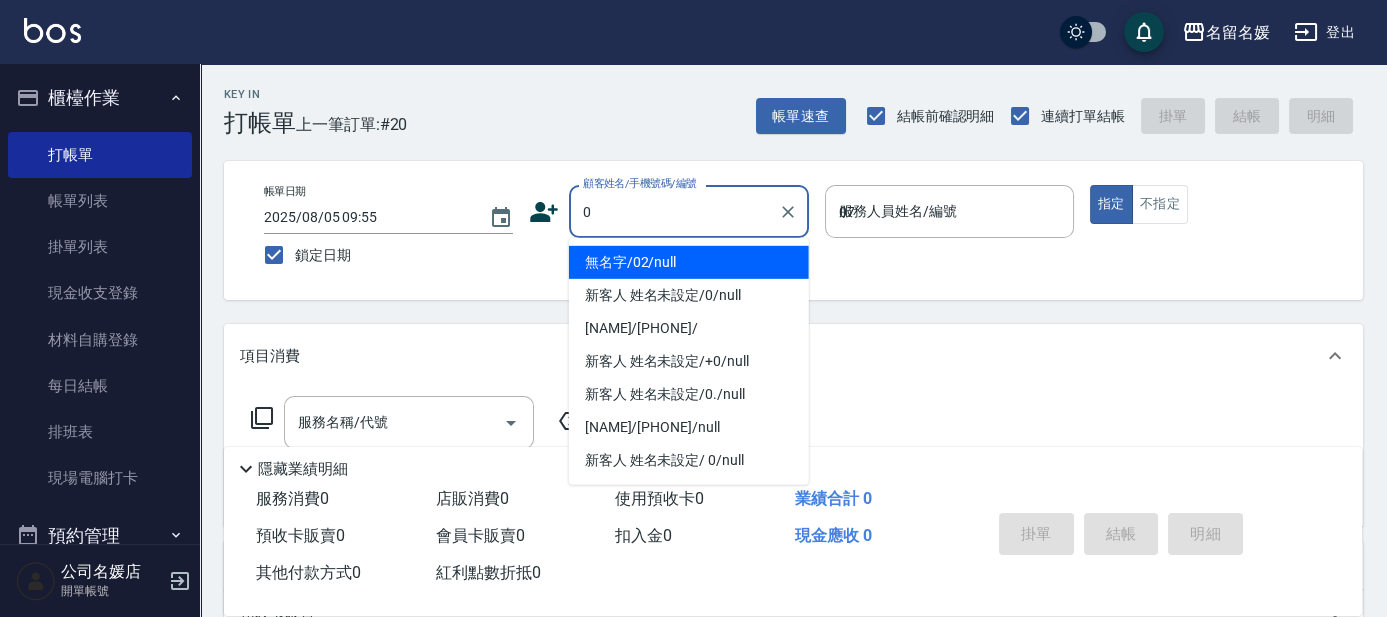 type on "07" 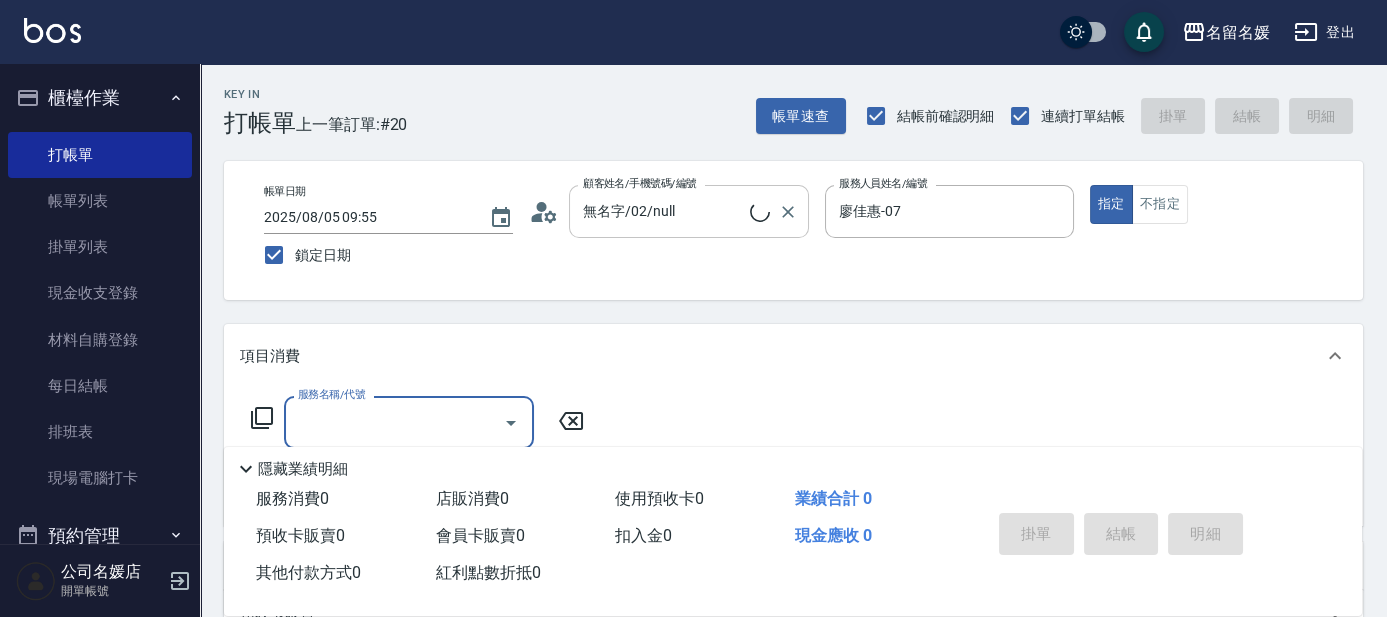 type on "新客人 姓名未設定/0/null" 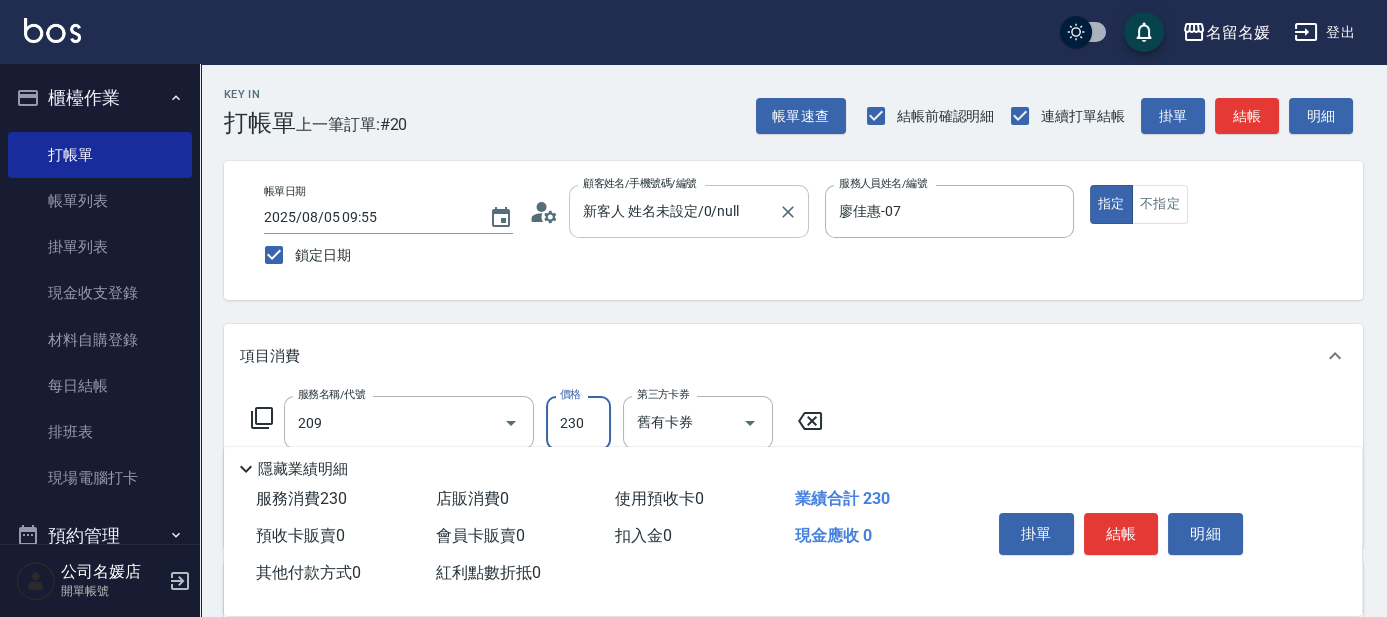 type on "洗髮券-(卡)230(209)" 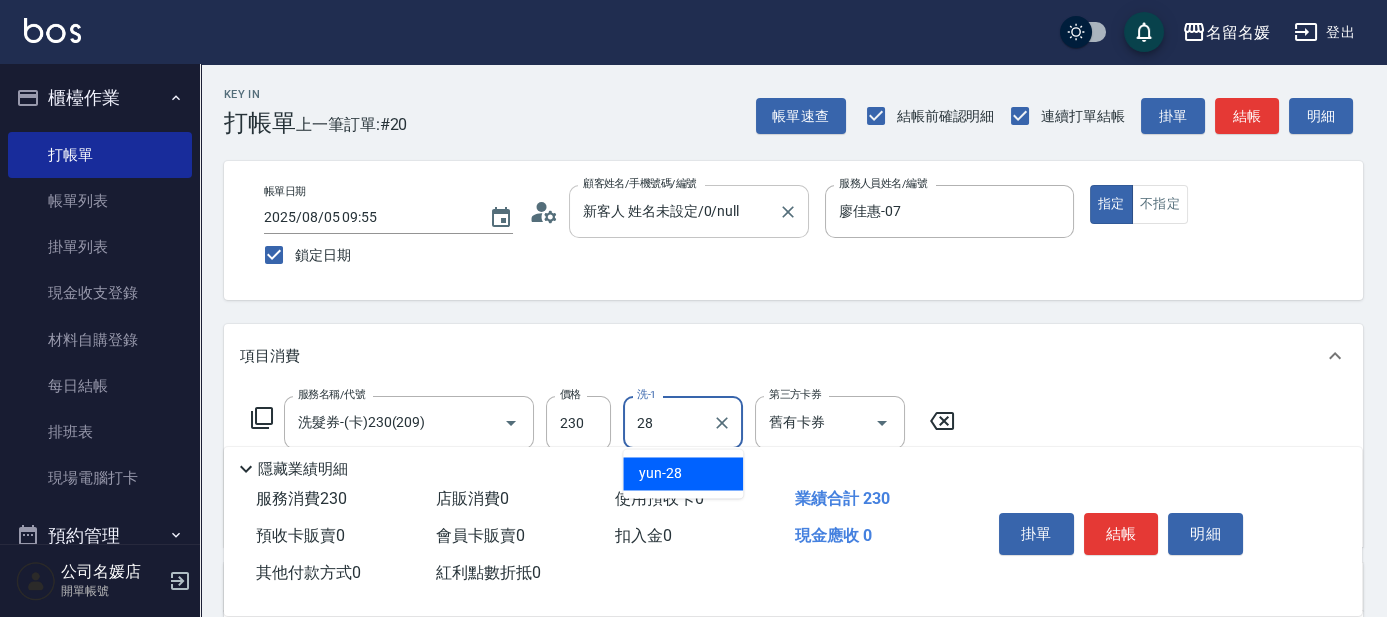 type on "yun-28" 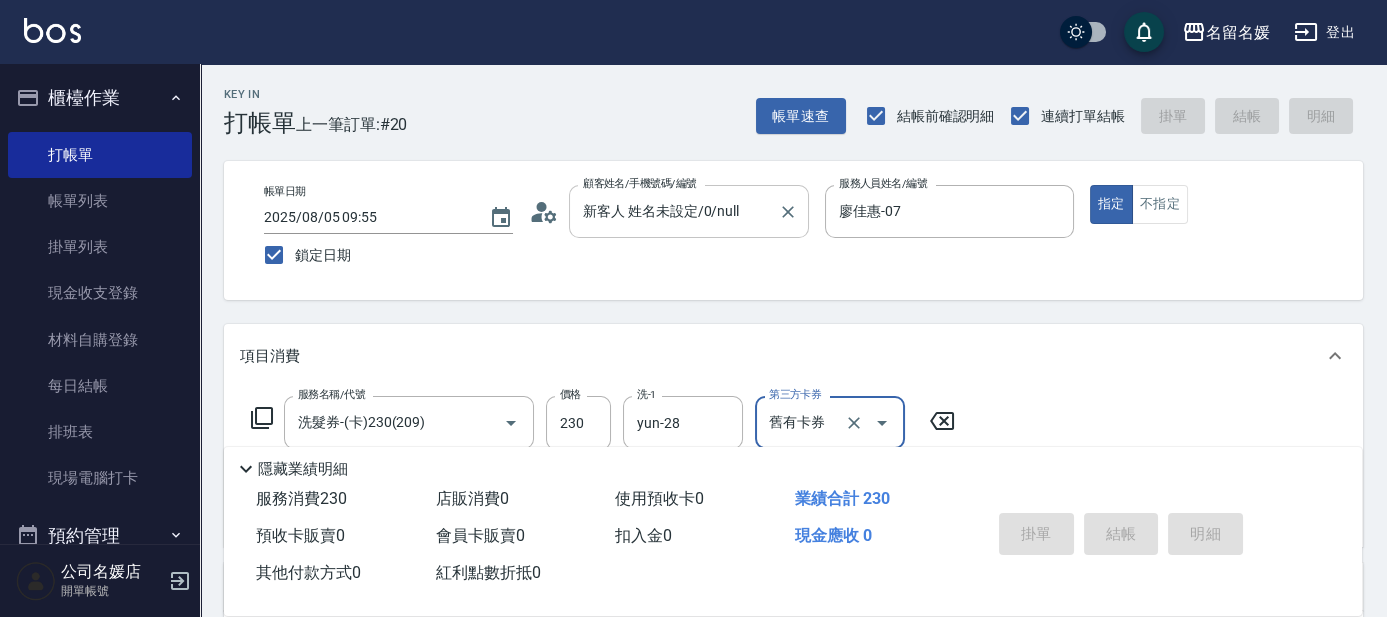 type 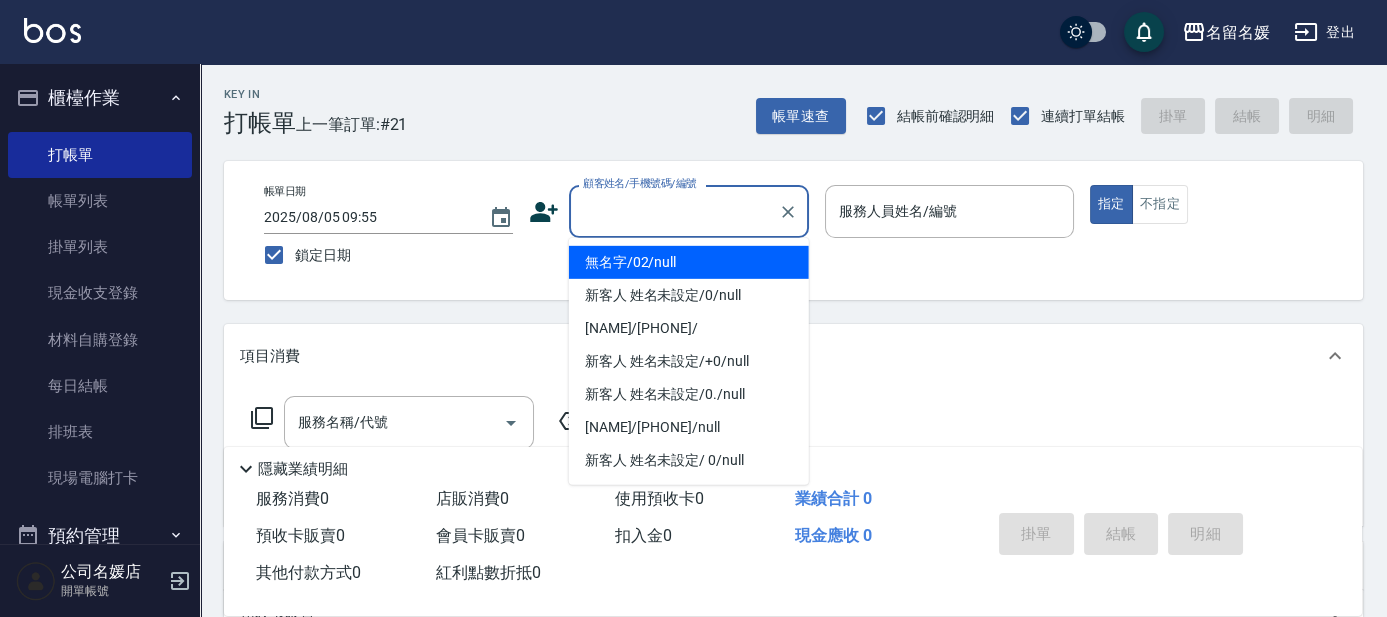 click on "顧客姓名/手機號碼/編號" at bounding box center (674, 211) 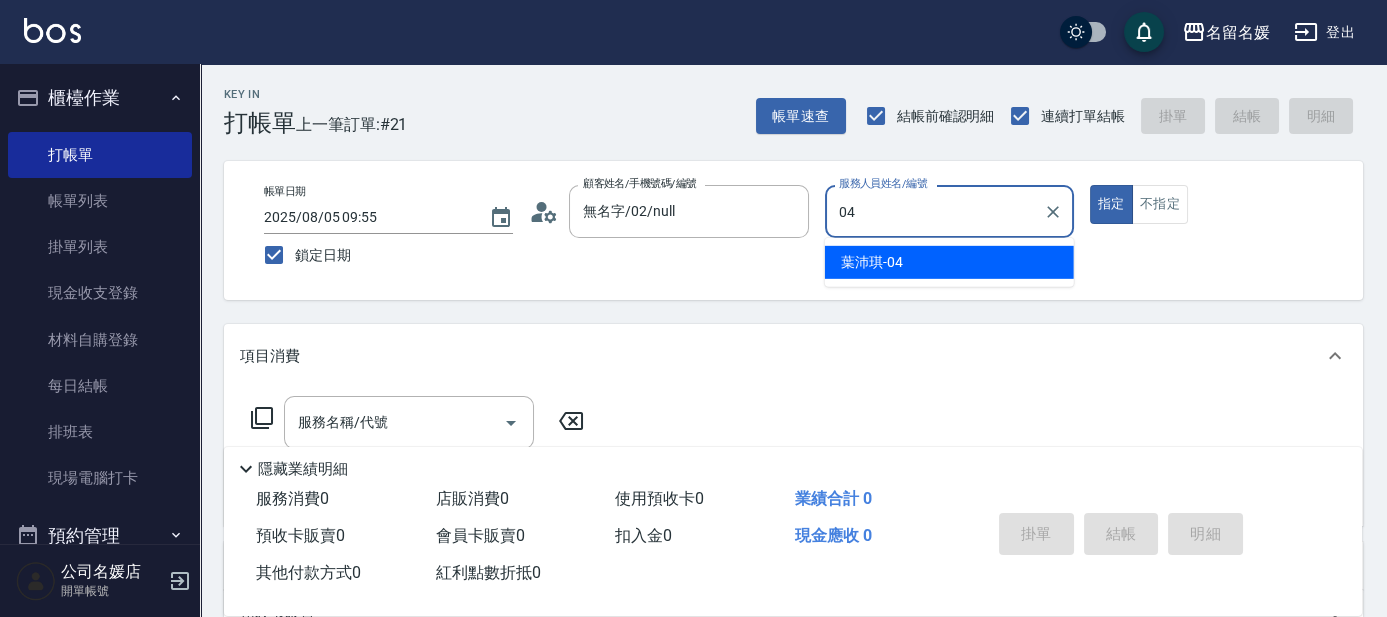 type on "葉沛琪-04" 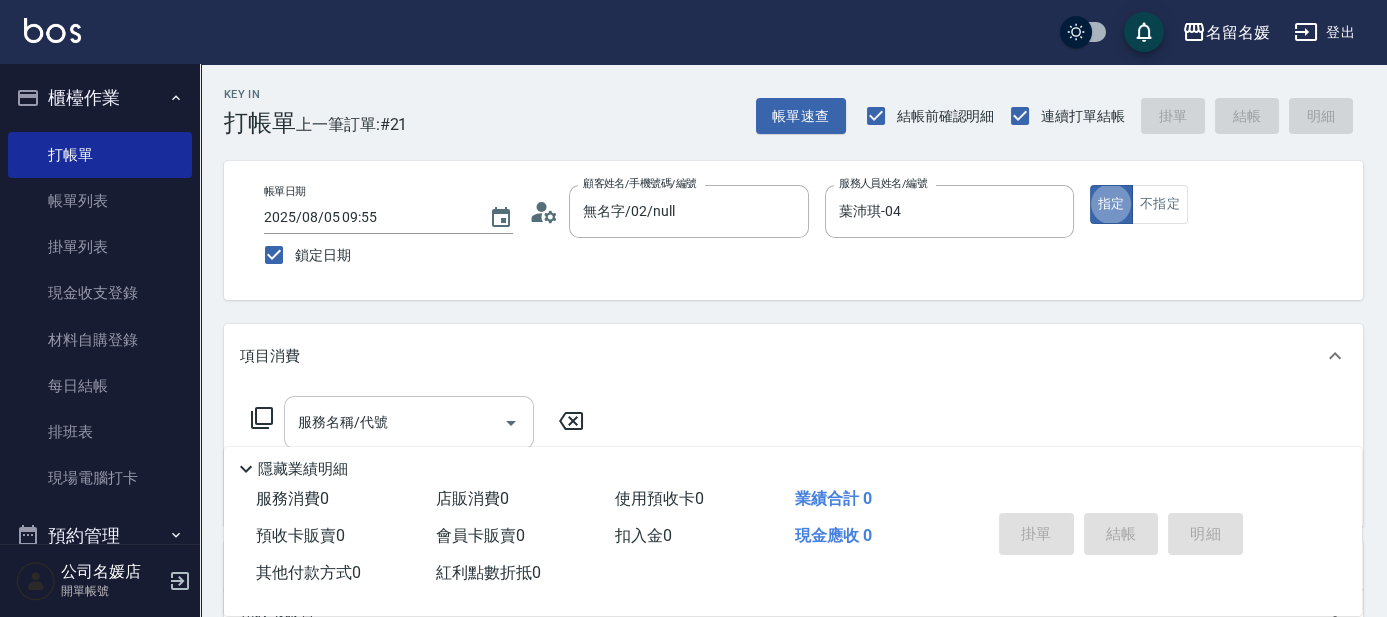click on "服務名稱/代號" at bounding box center (394, 422) 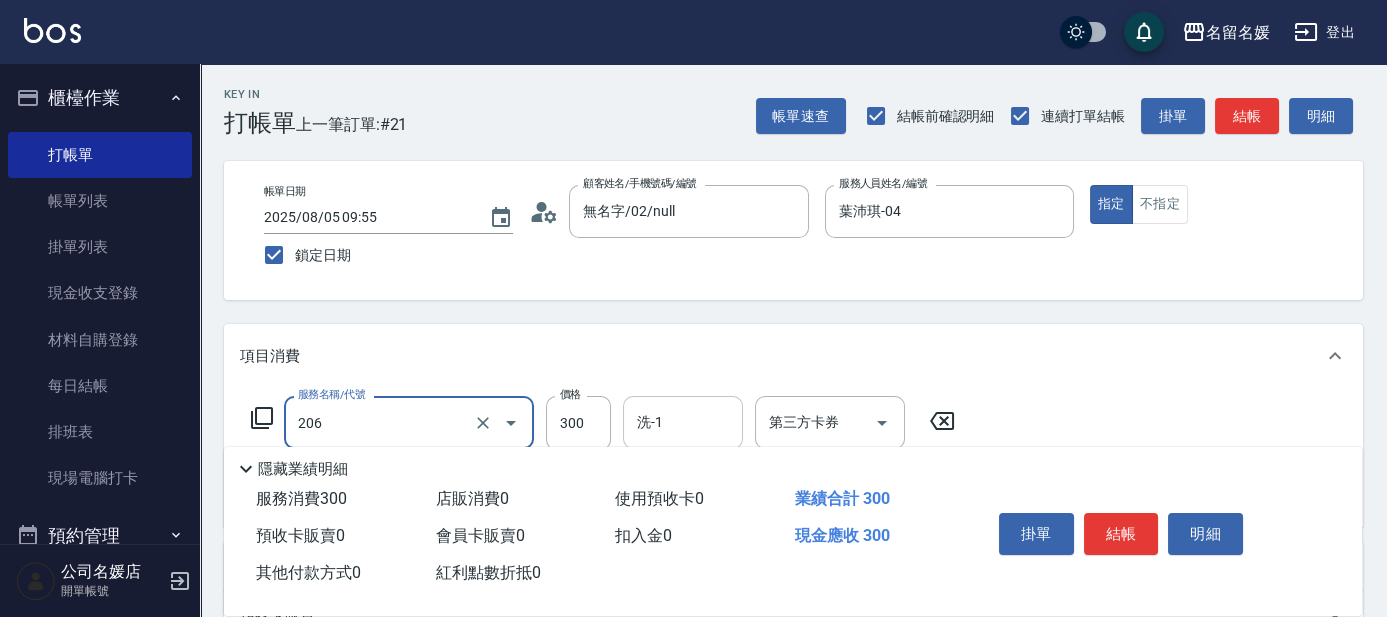 click on "洗-1" at bounding box center [683, 422] 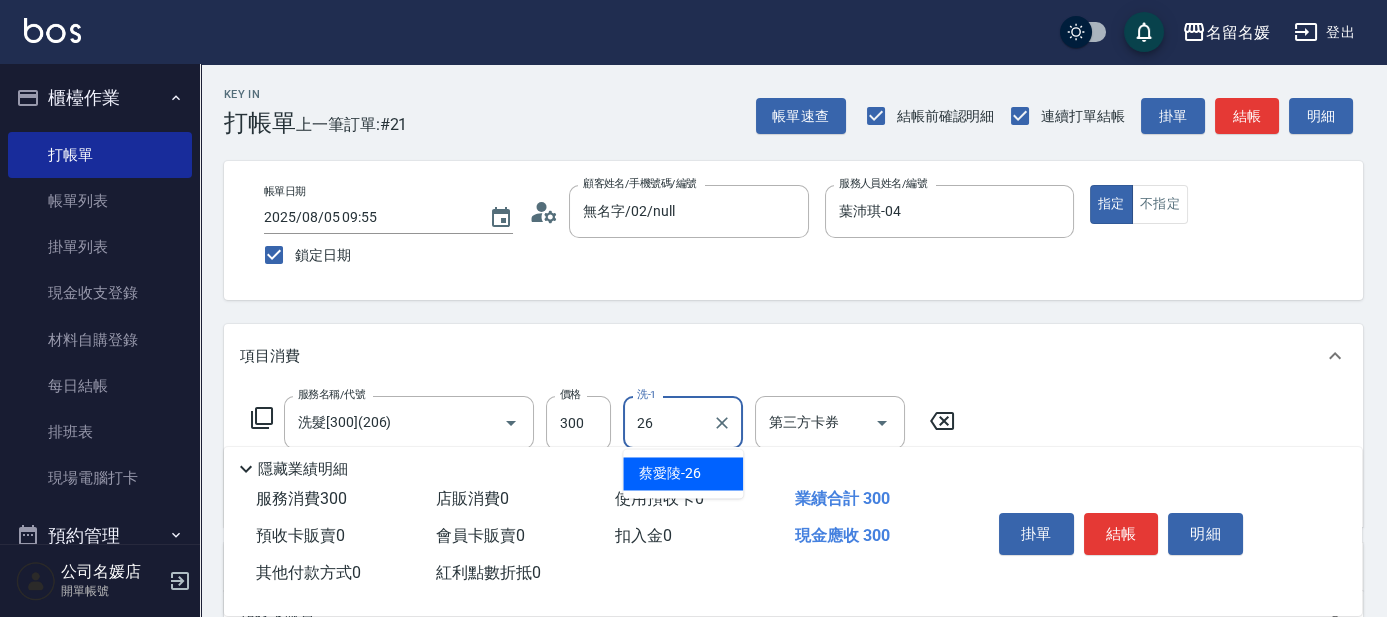 type on "蔡愛陵-26" 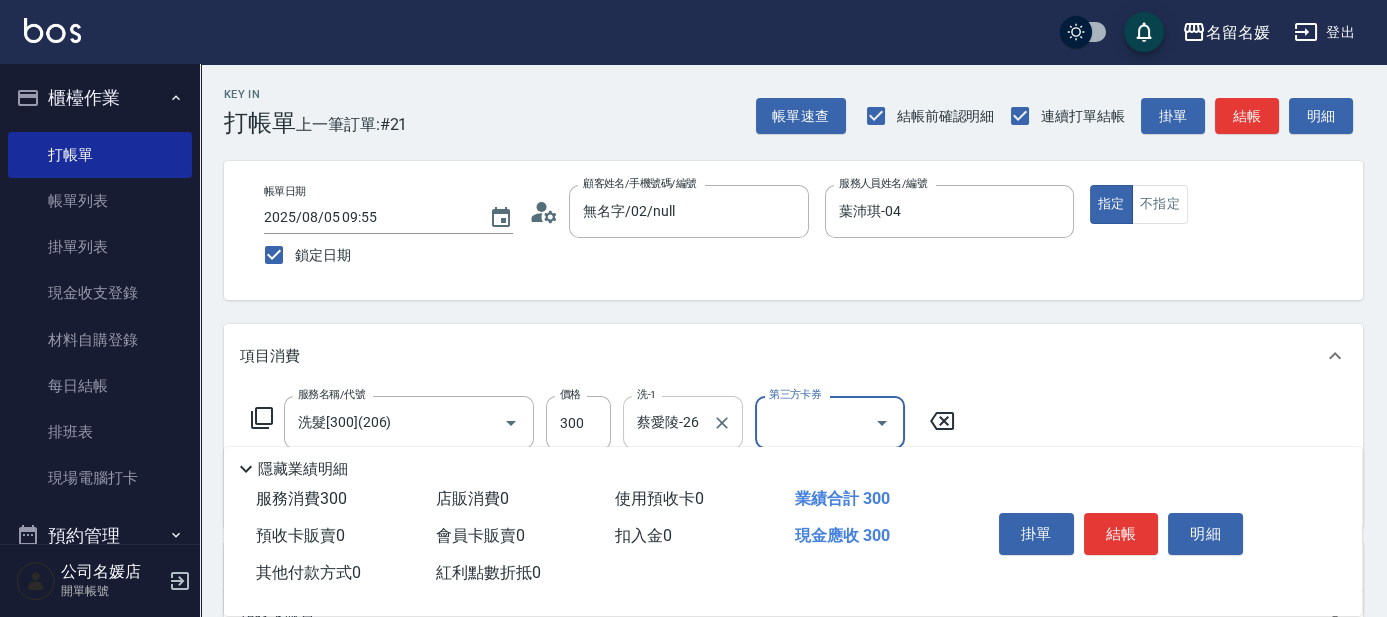 scroll, scrollTop: 90, scrollLeft: 0, axis: vertical 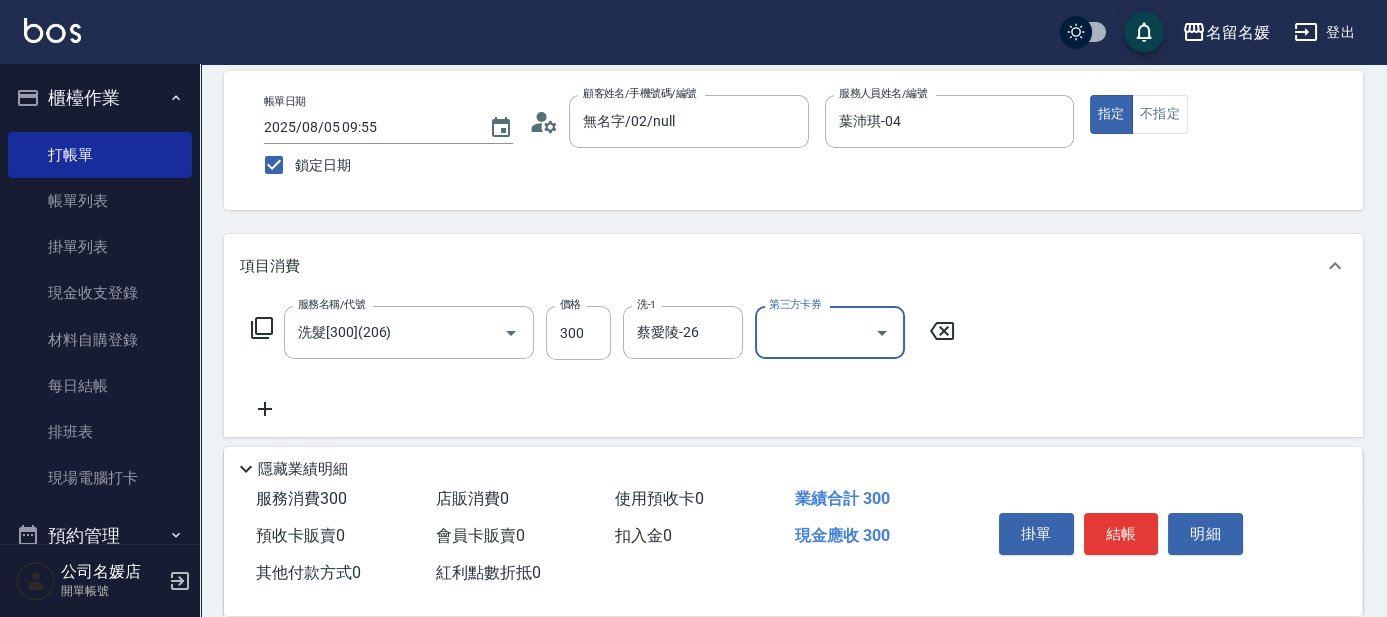 click 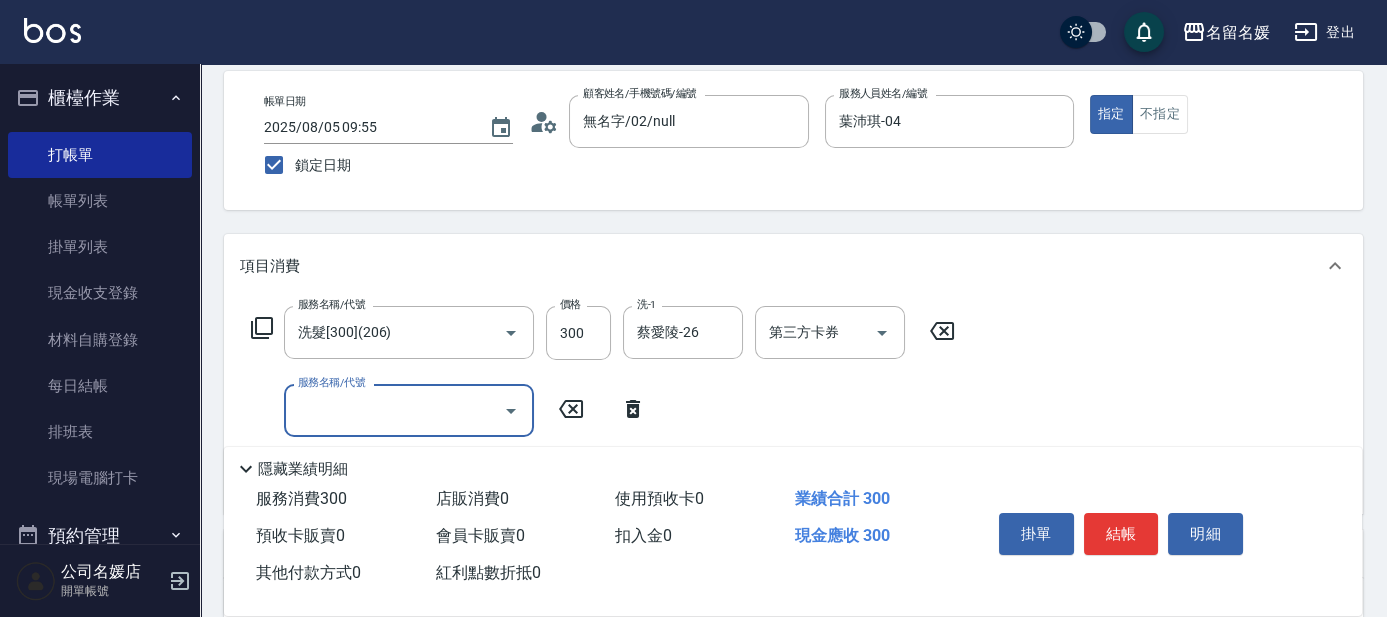 click on "服務名稱/代號" at bounding box center [394, 410] 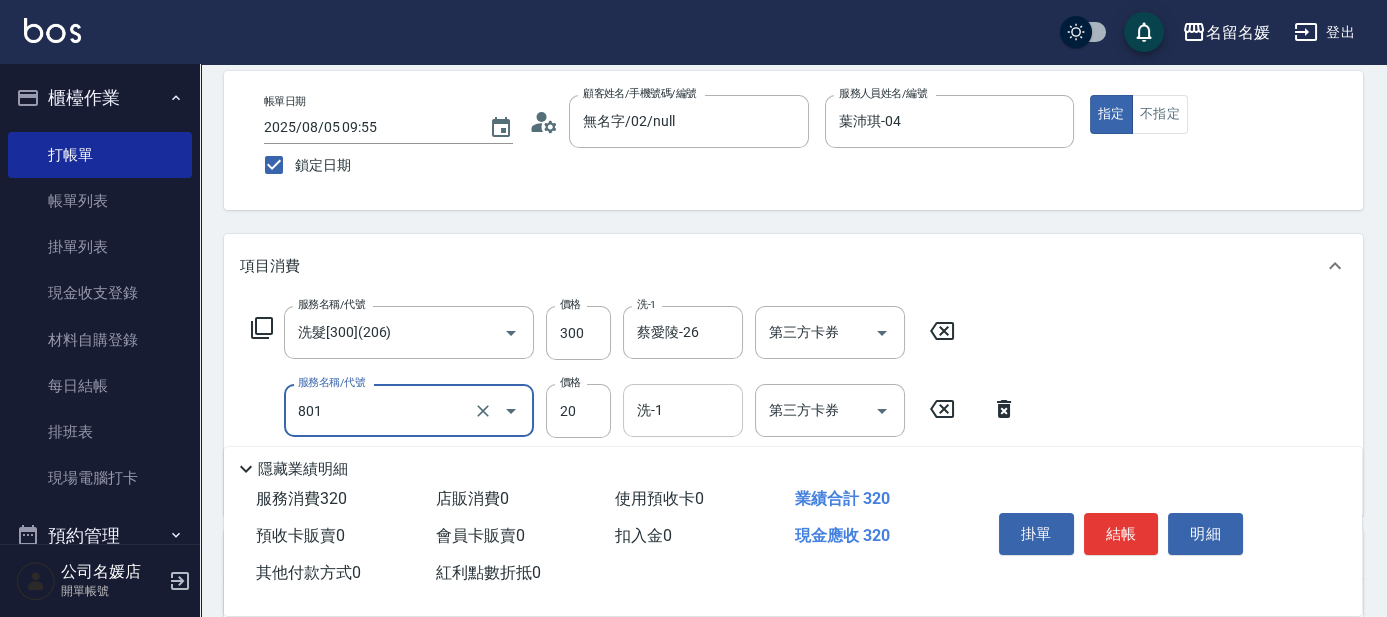 click on "洗-1" at bounding box center [683, 410] 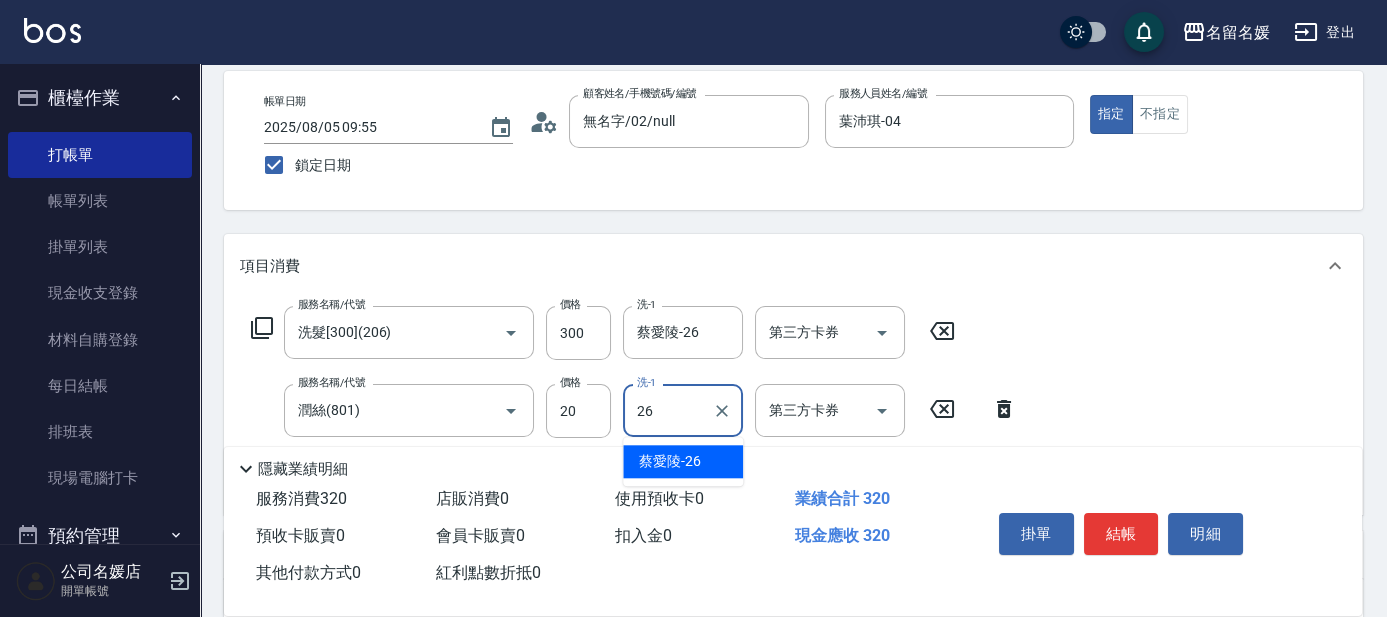 type on "蔡愛陵-26" 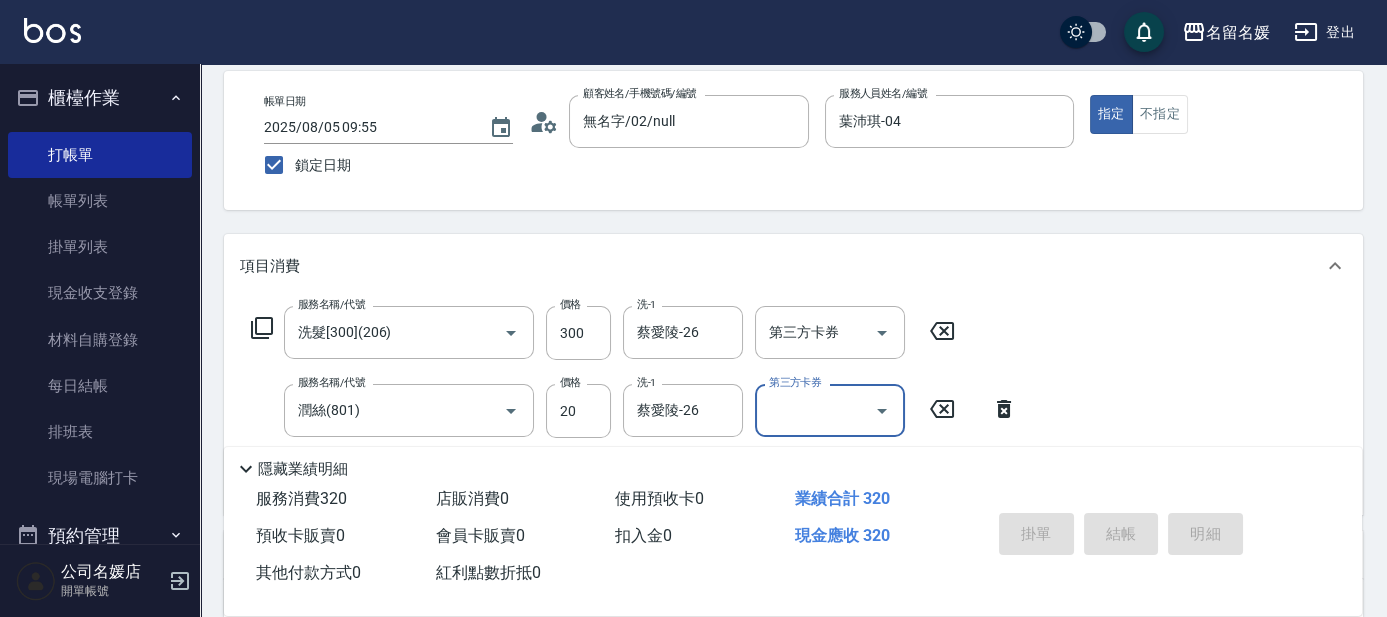 type 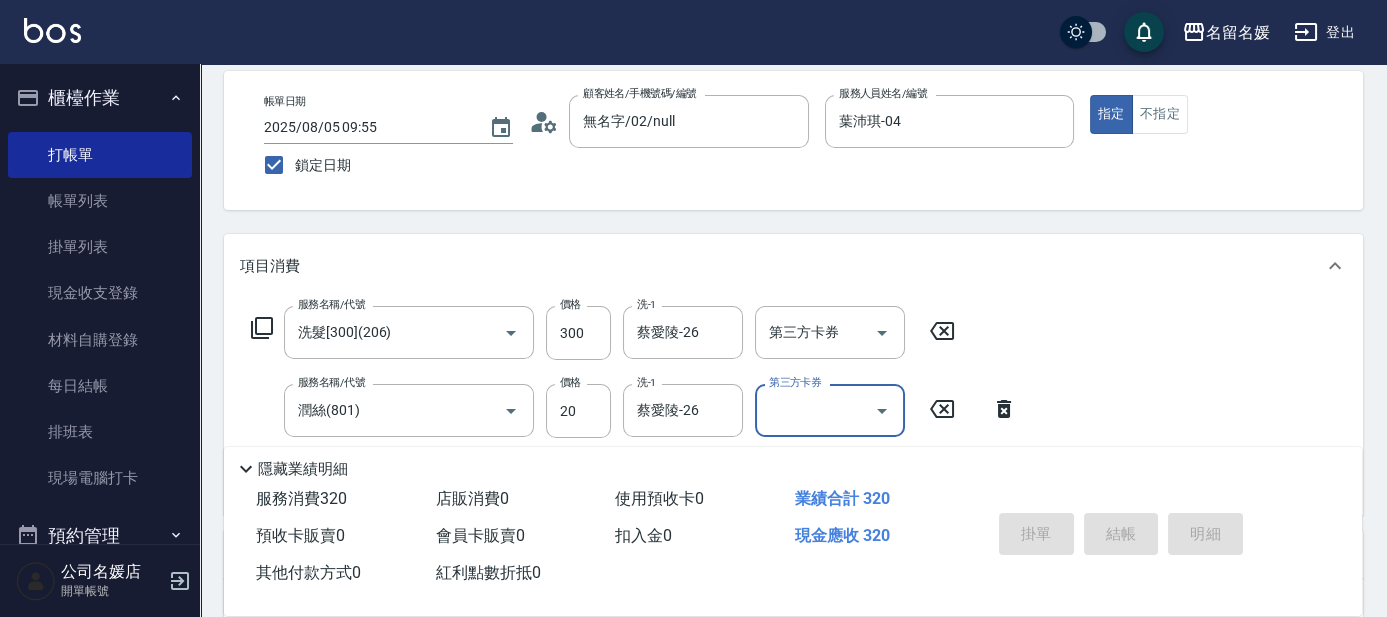 type 